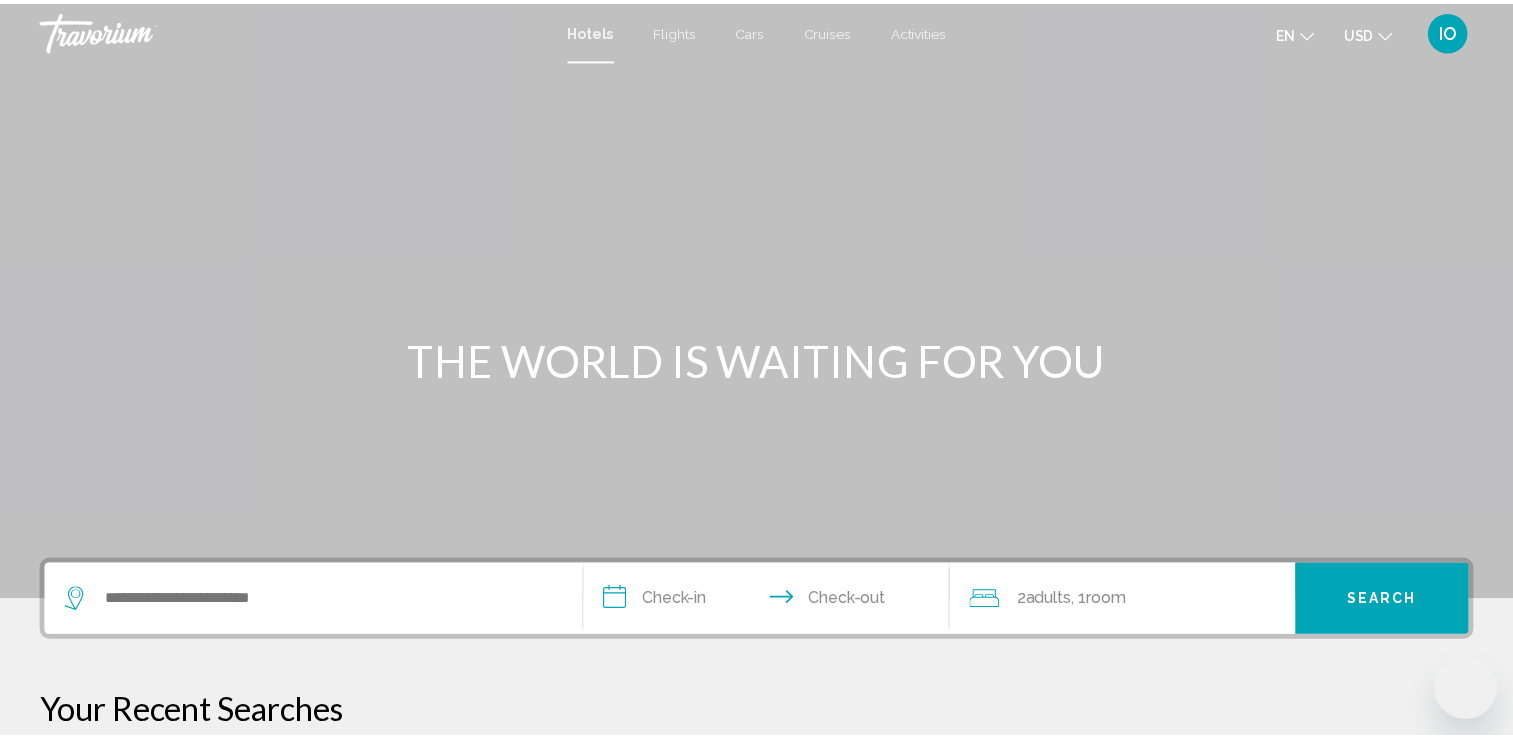 scroll, scrollTop: 0, scrollLeft: 0, axis: both 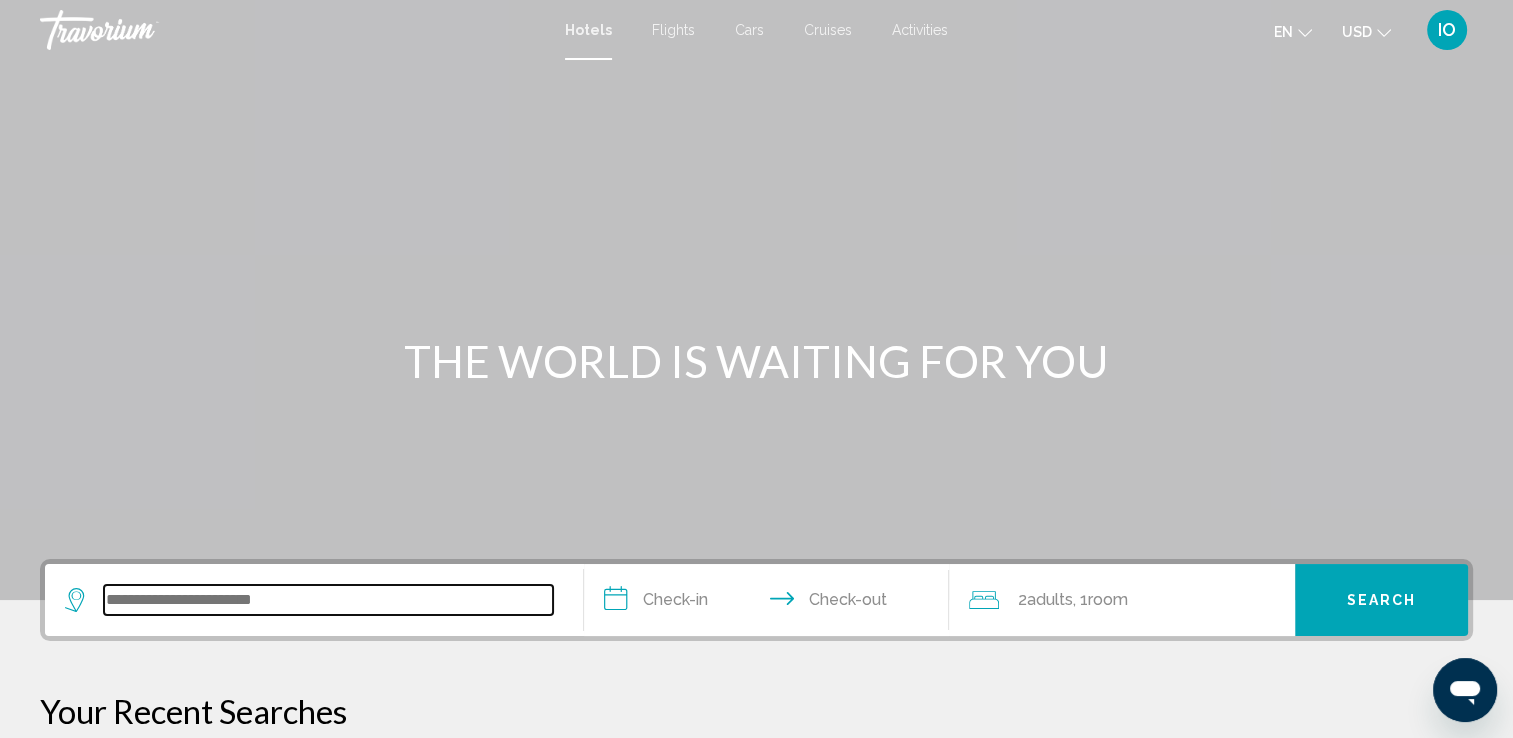paste on "**********" 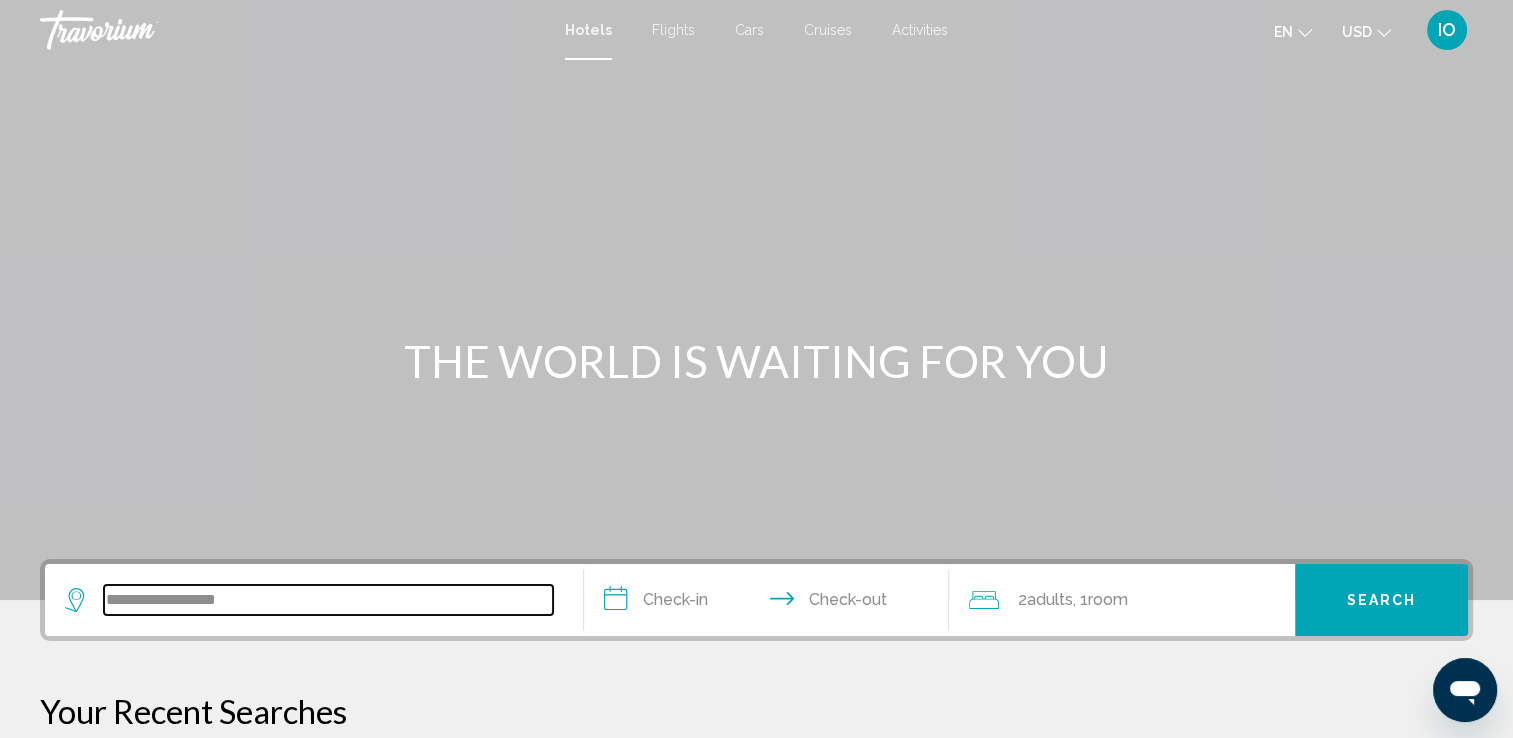 type on "**********" 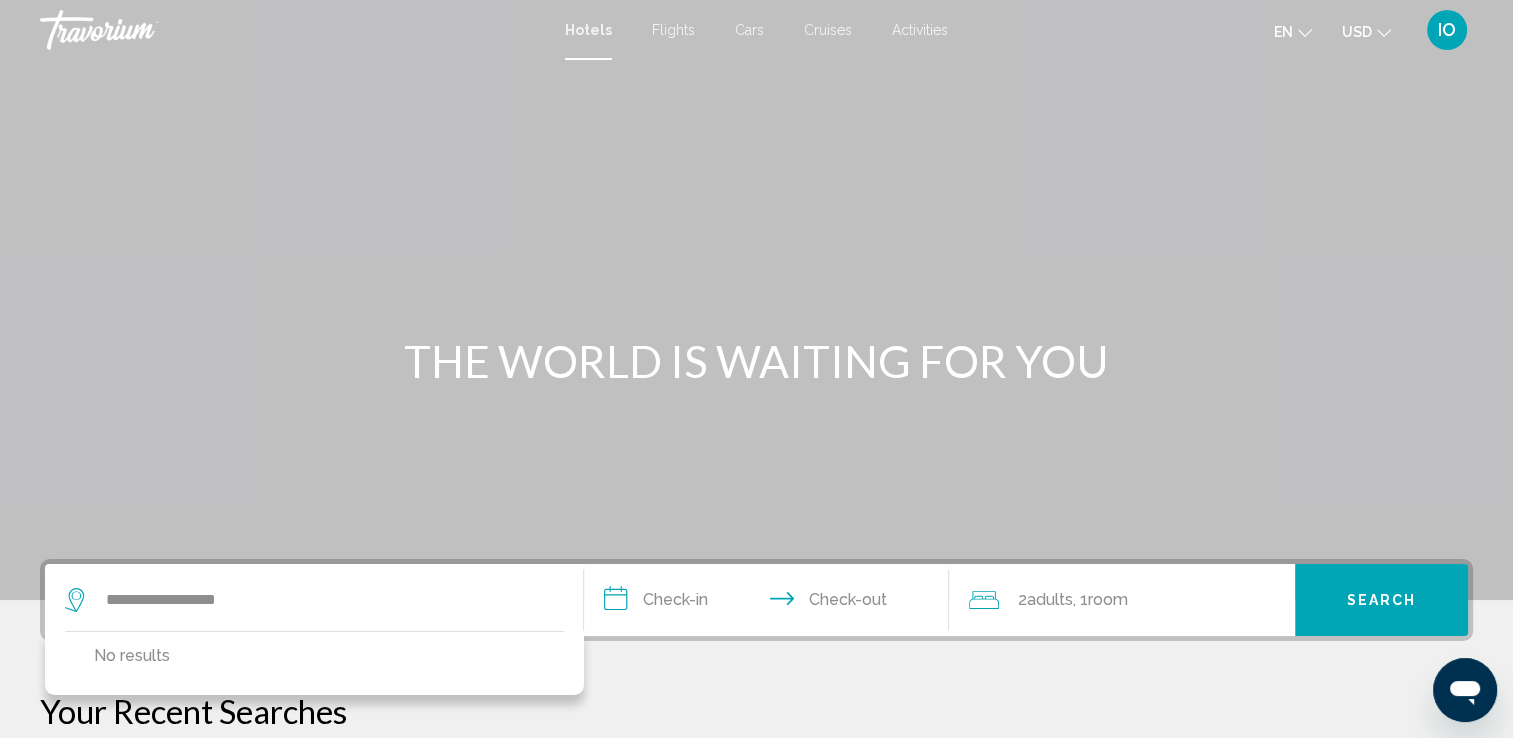 click on "**********" at bounding box center [771, 603] 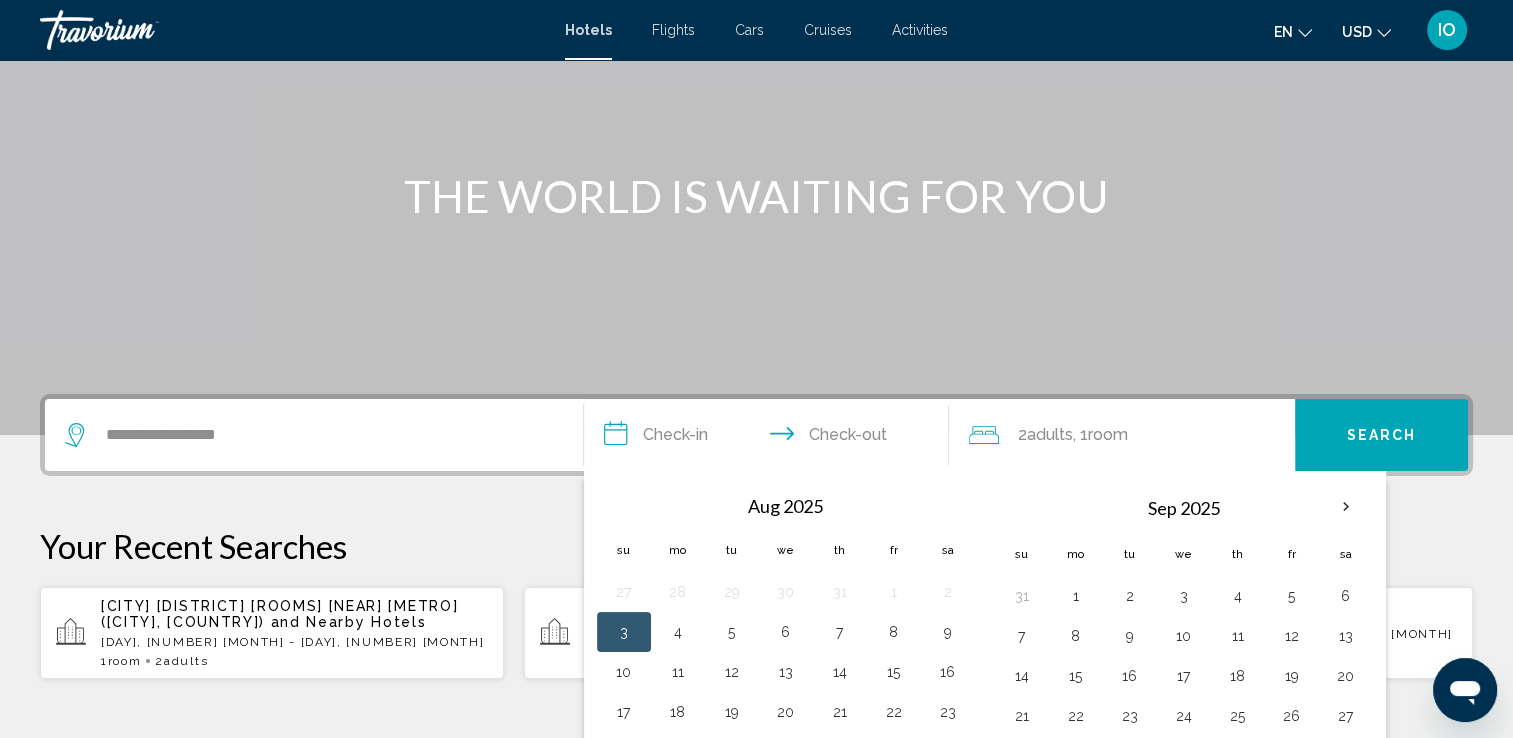 scroll, scrollTop: 493, scrollLeft: 0, axis: vertical 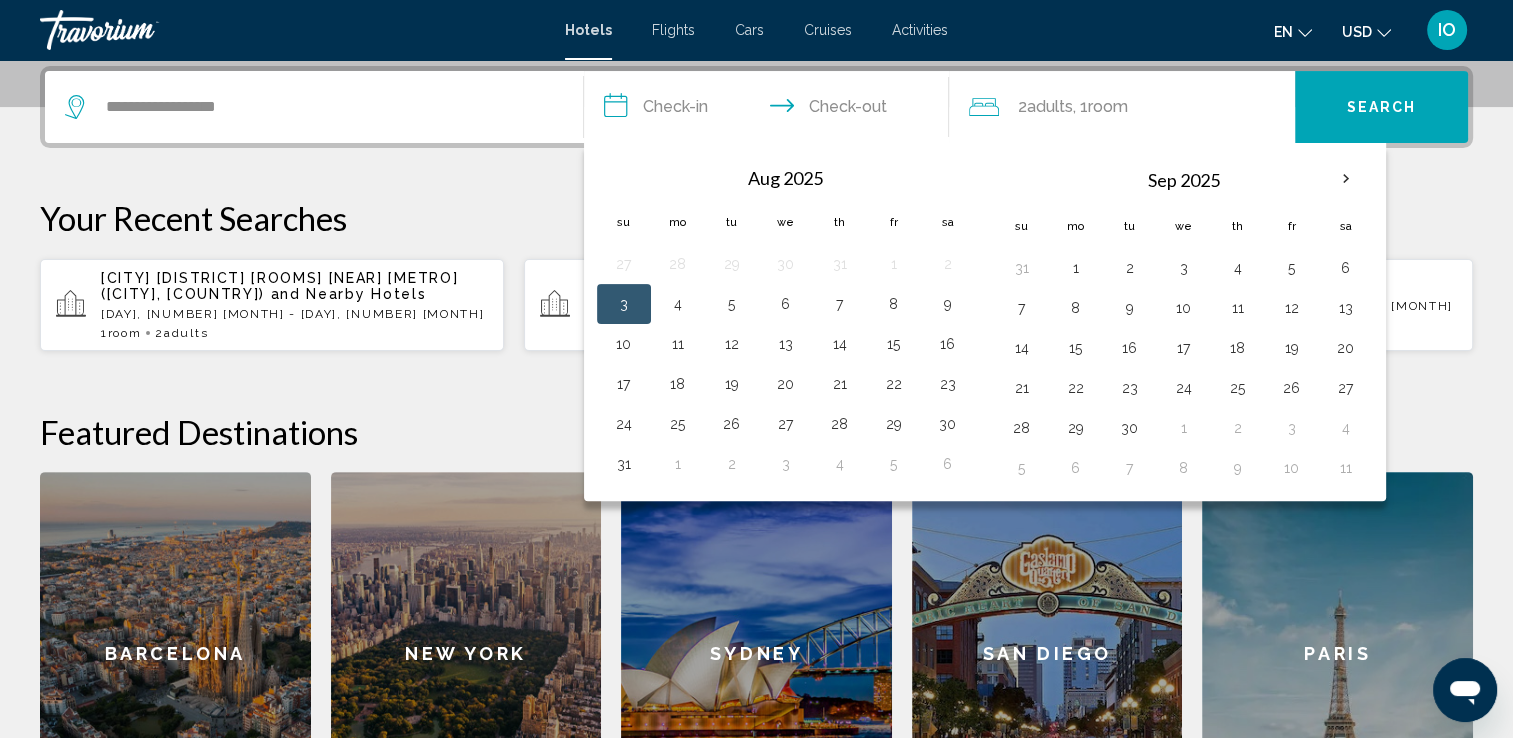 click on "13" at bounding box center (786, 344) 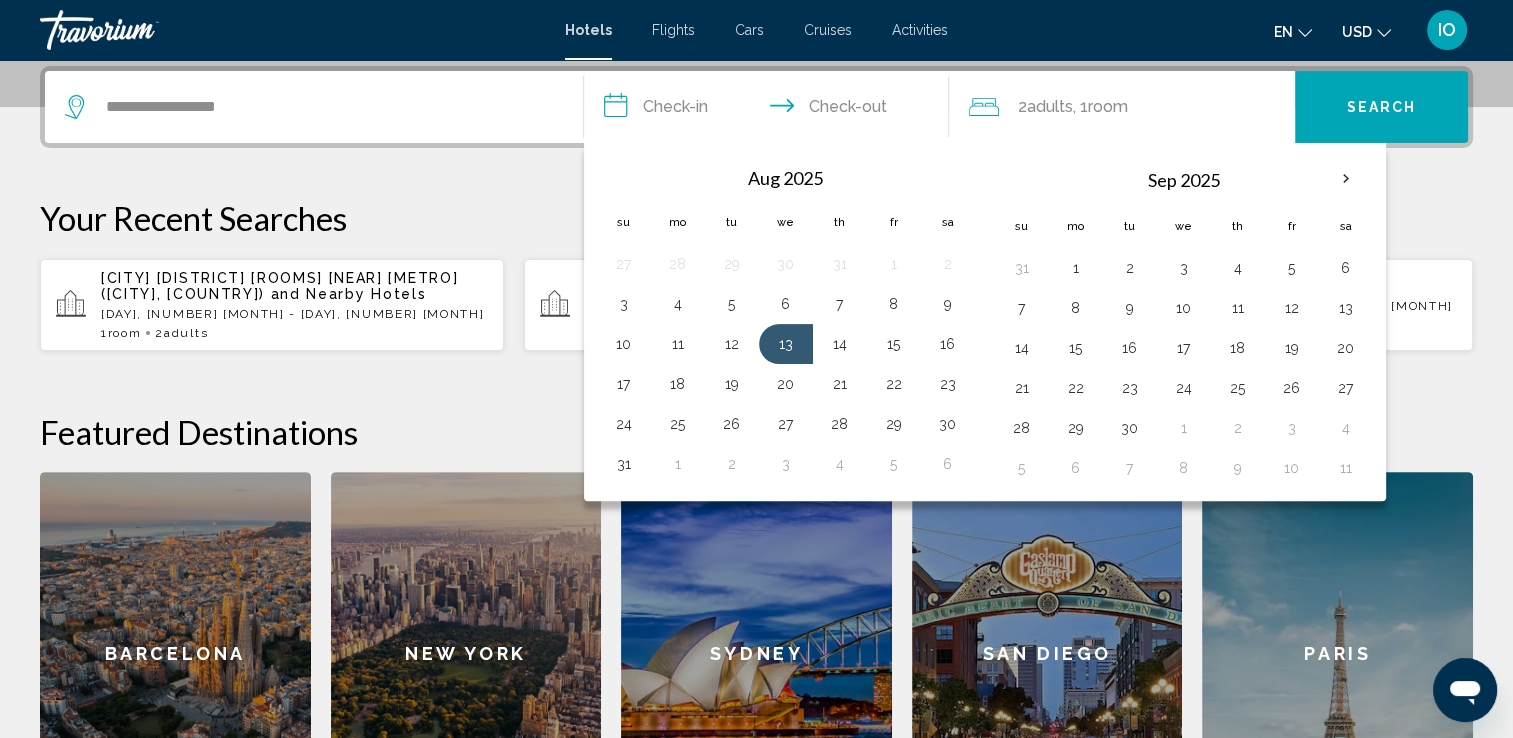 click on "**********" at bounding box center [771, 110] 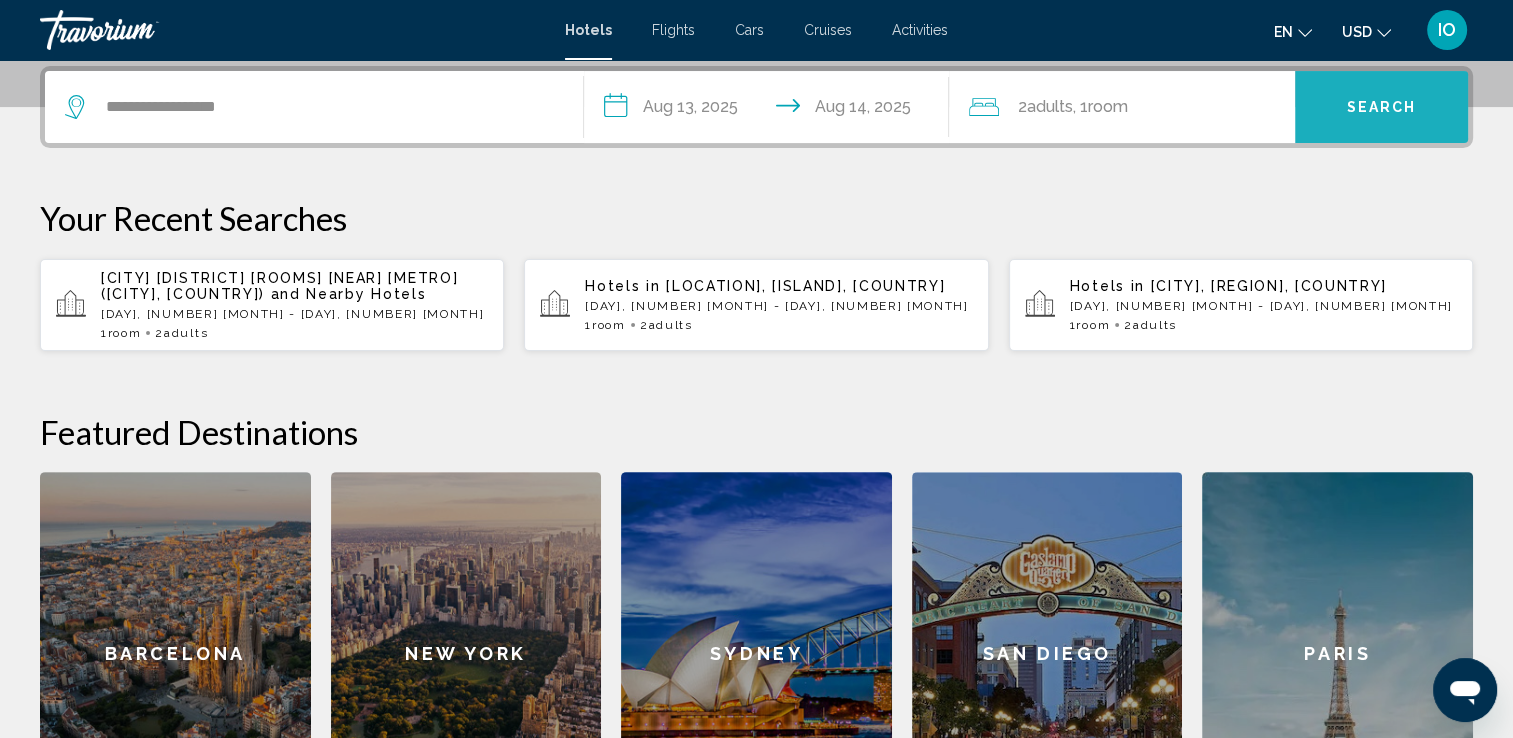 click on "Search" at bounding box center (1382, 108) 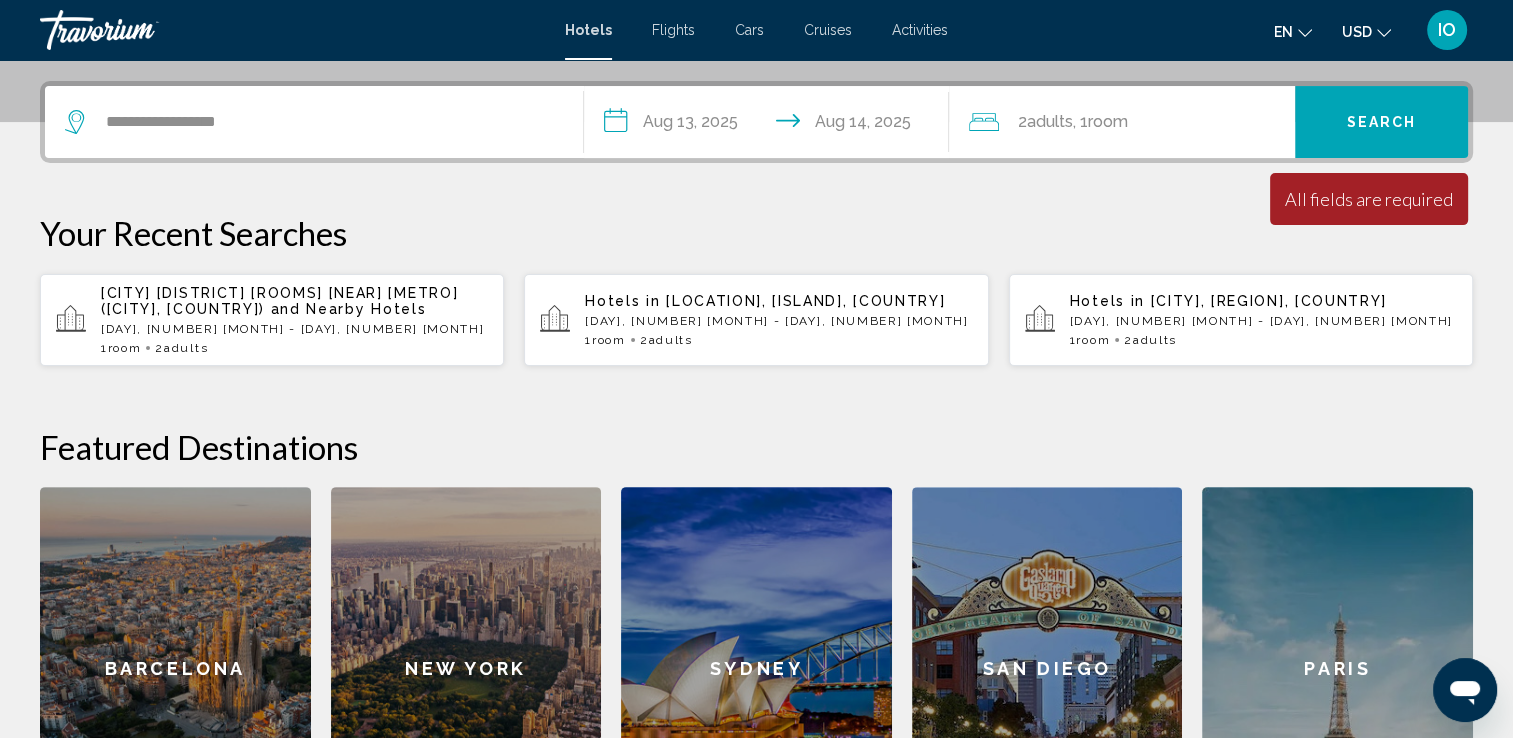 scroll, scrollTop: 500, scrollLeft: 0, axis: vertical 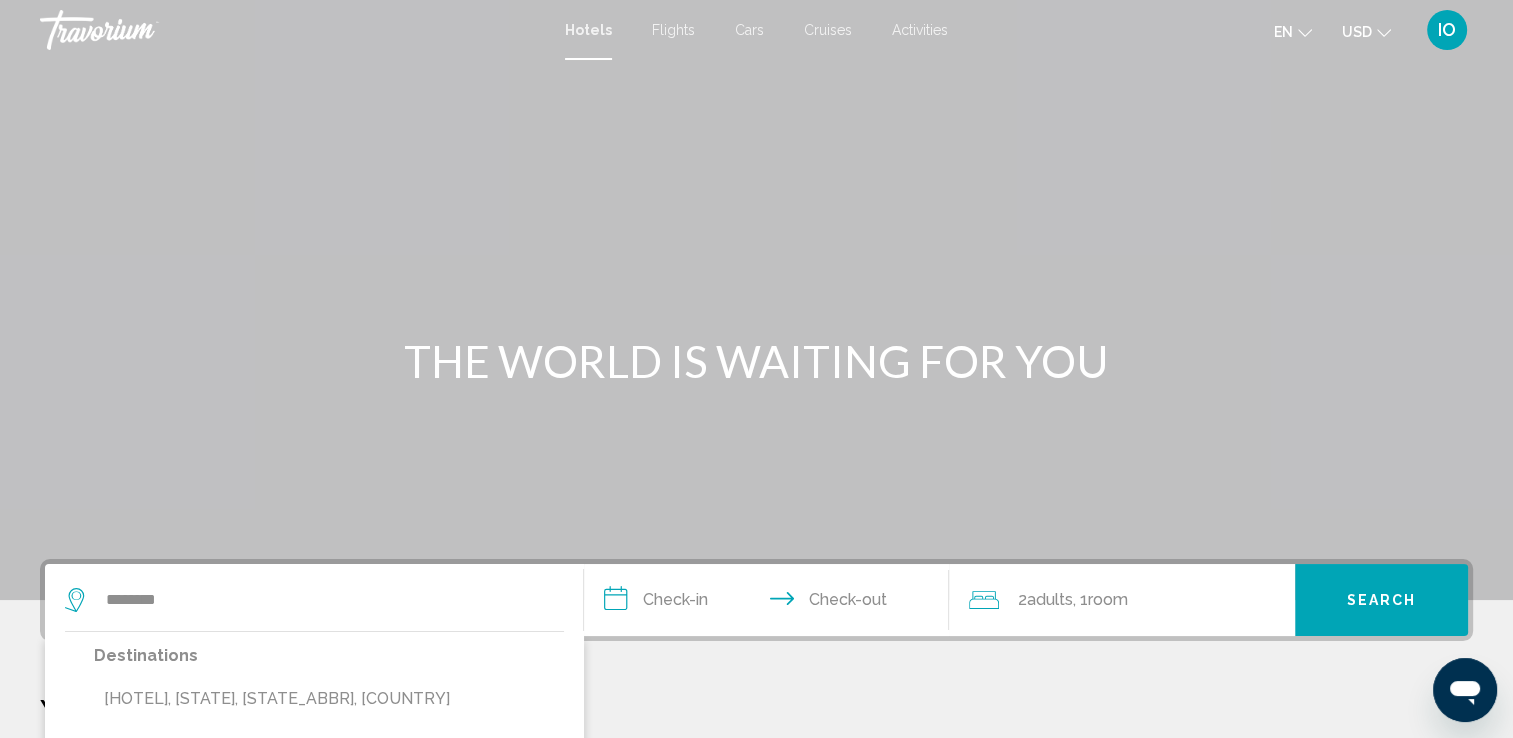 click on "Cavalier, North Dakota, ND, United States" at bounding box center [329, 699] 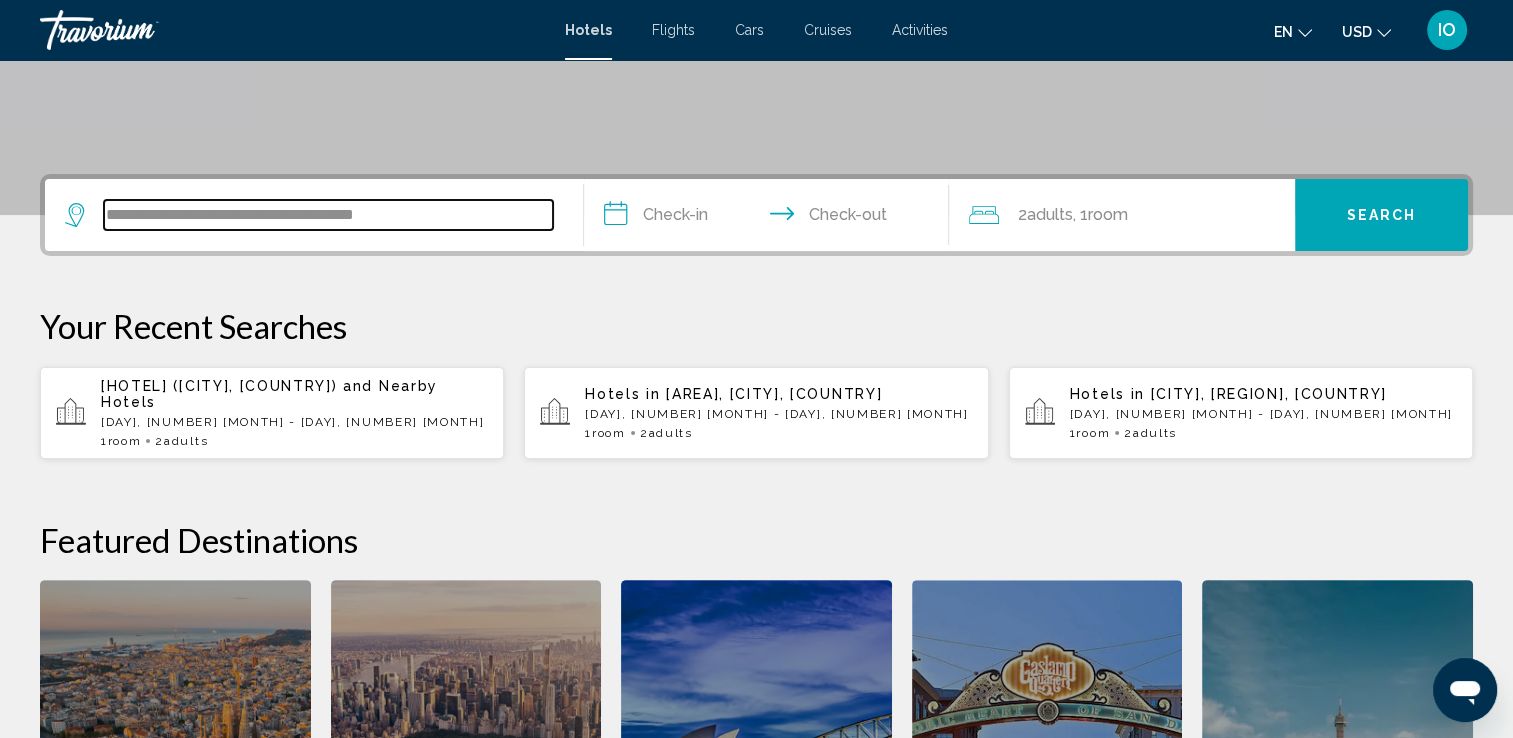 scroll, scrollTop: 193, scrollLeft: 0, axis: vertical 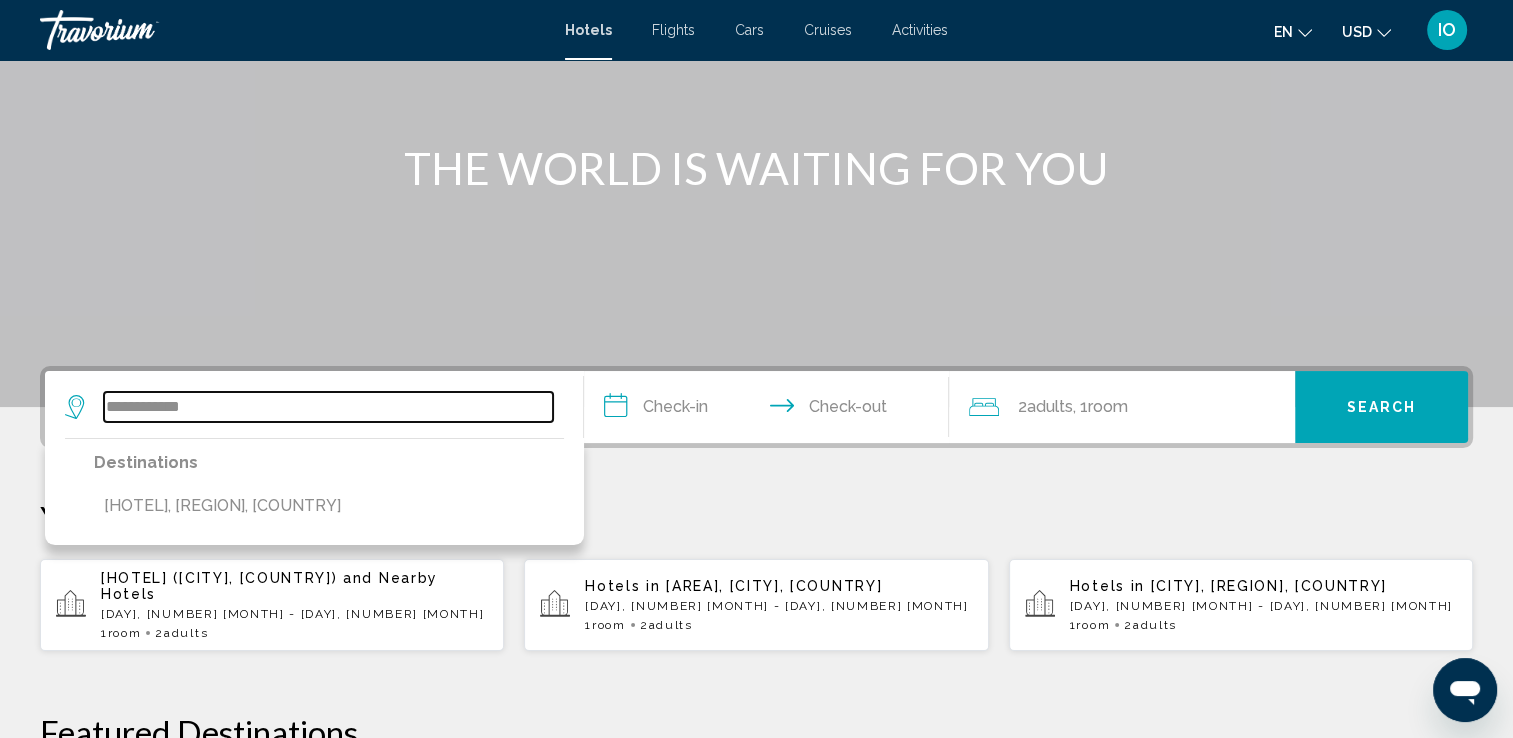 click on "**********" at bounding box center (328, 407) 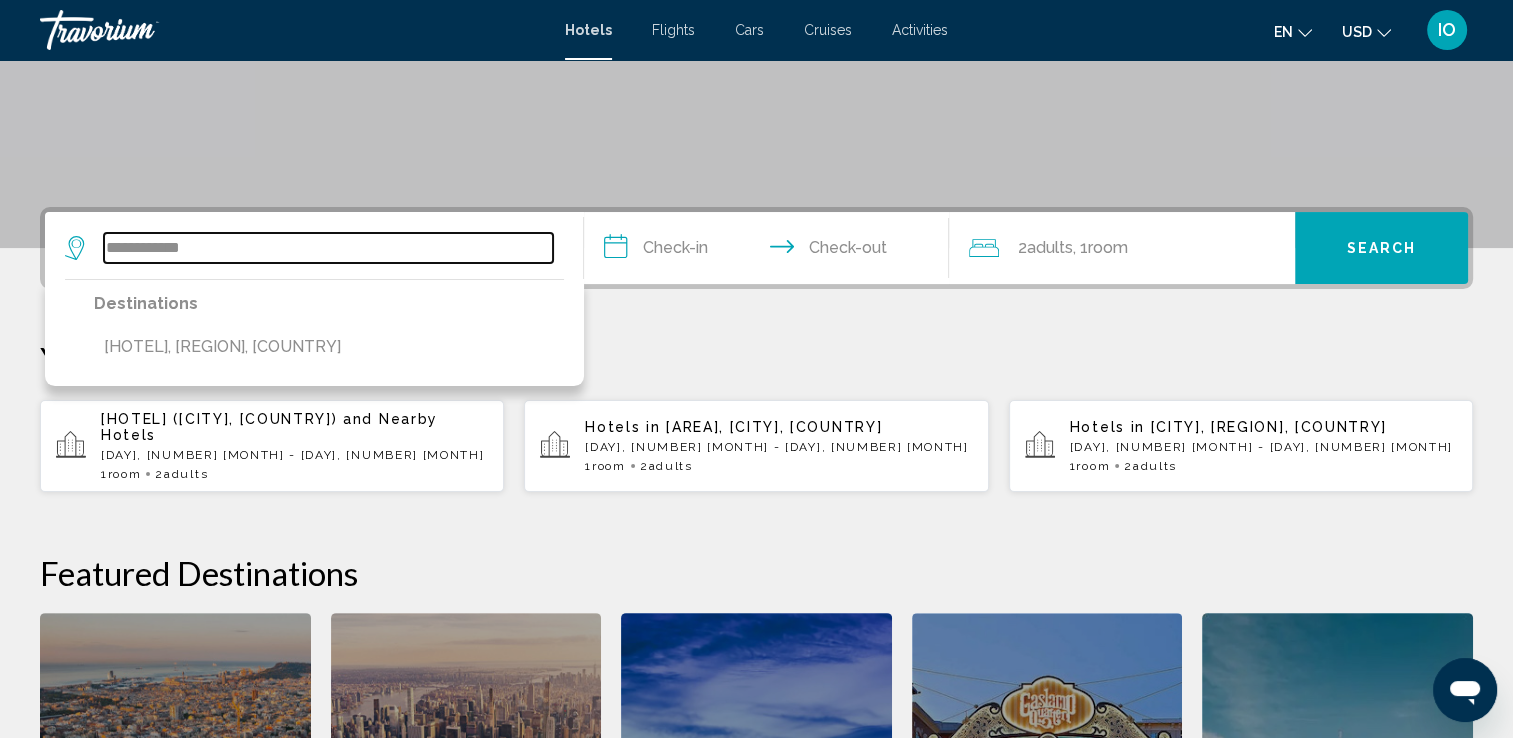 scroll, scrollTop: 493, scrollLeft: 0, axis: vertical 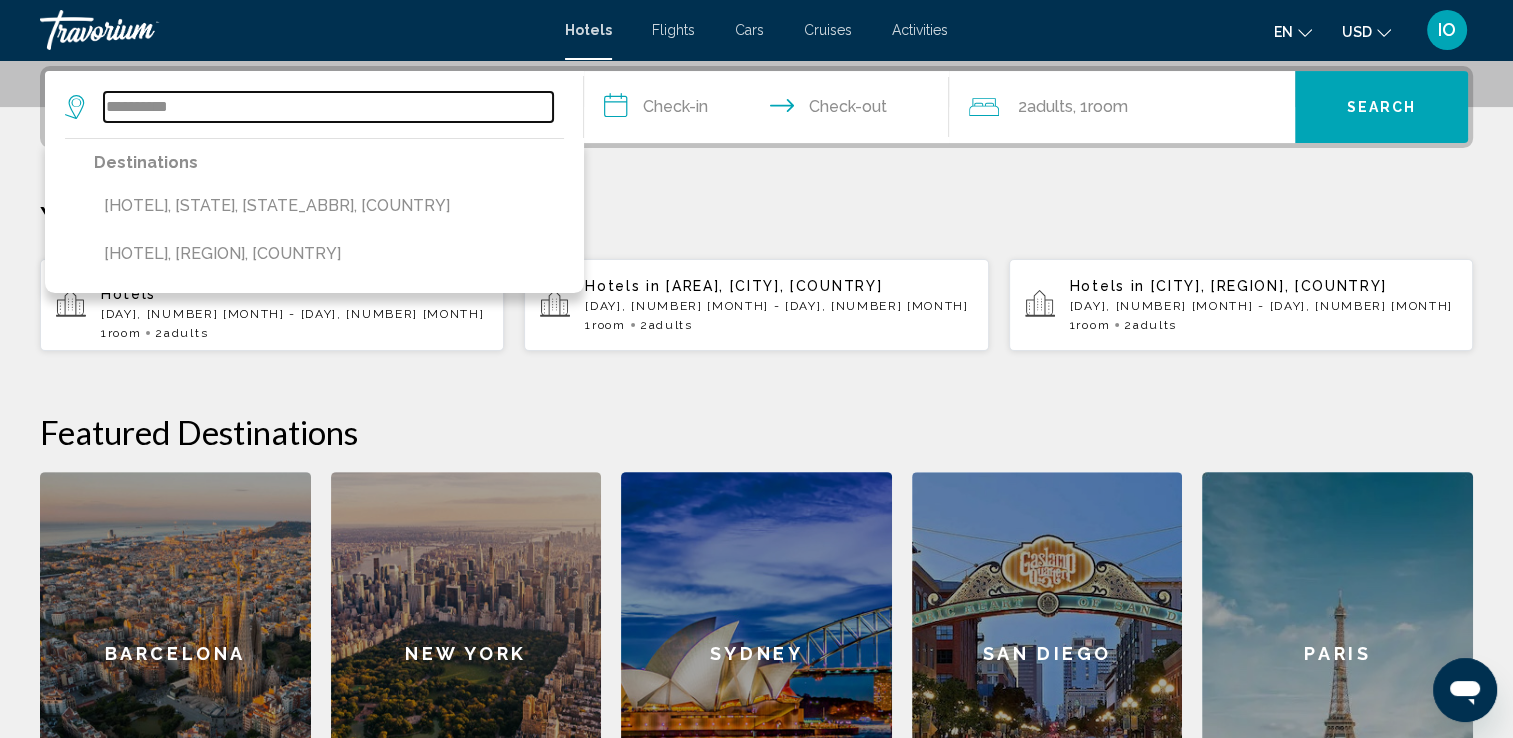 drag, startPoint x: 201, startPoint y: 106, endPoint x: 176, endPoint y: 114, distance: 26.24881 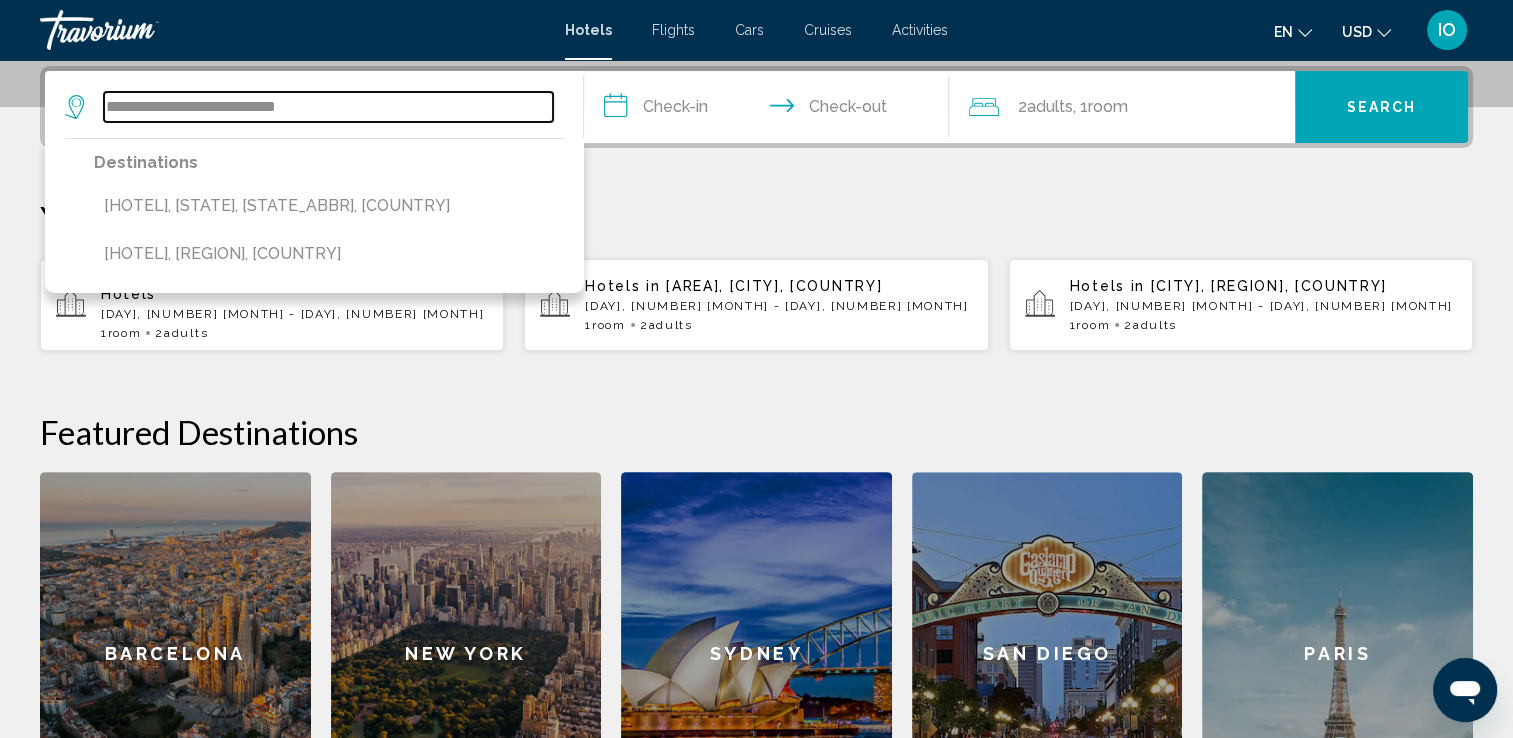type on "**********" 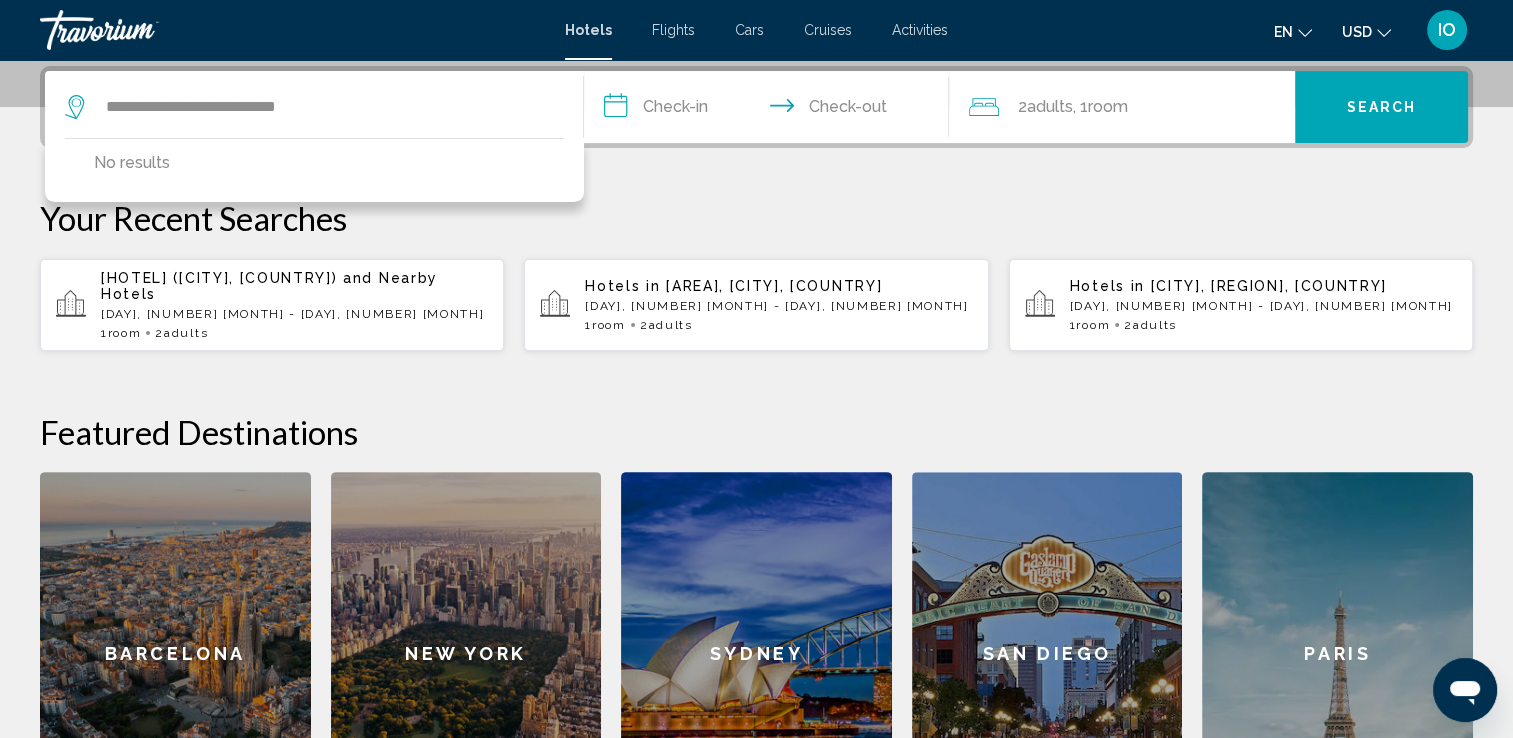 click on "**********" at bounding box center (771, 110) 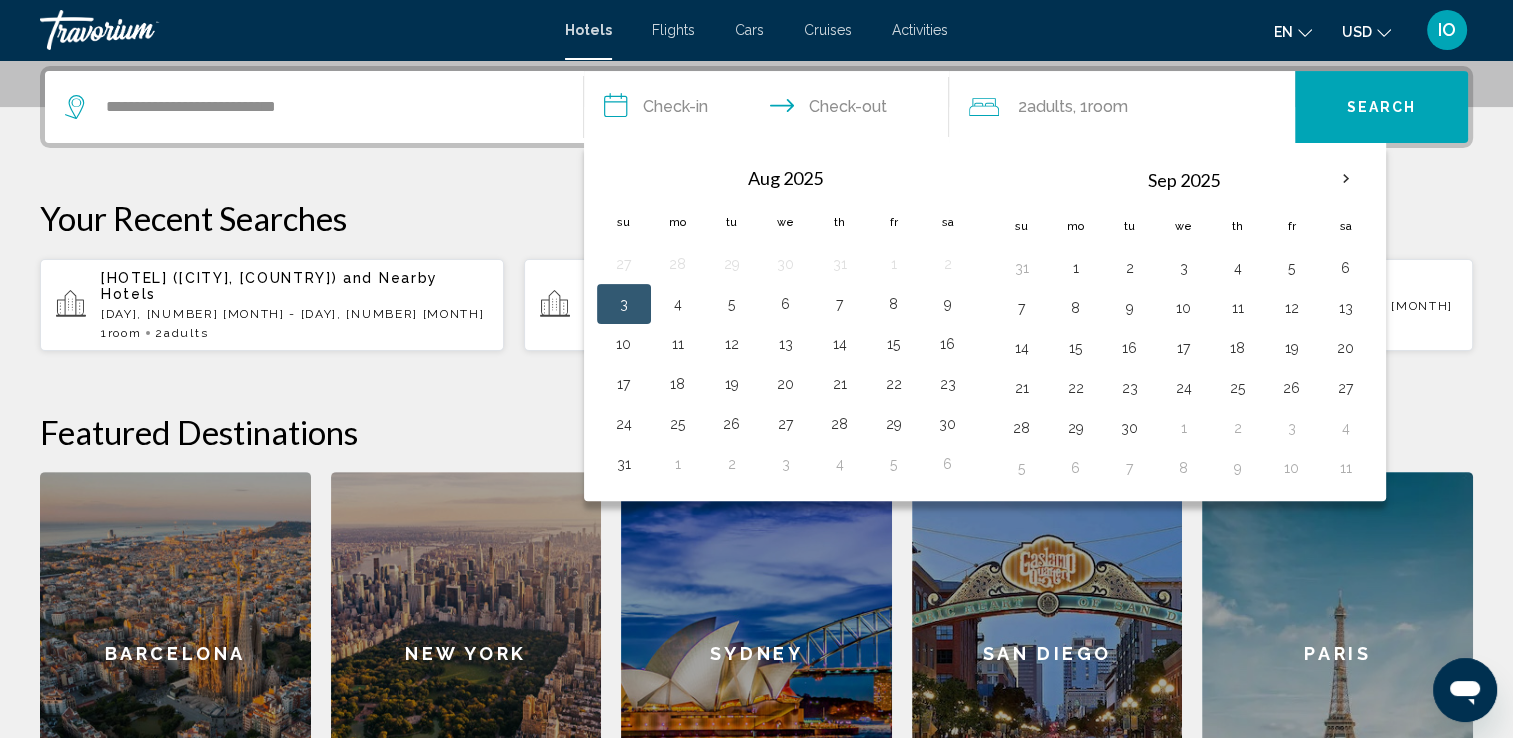 click on "15" at bounding box center (894, 344) 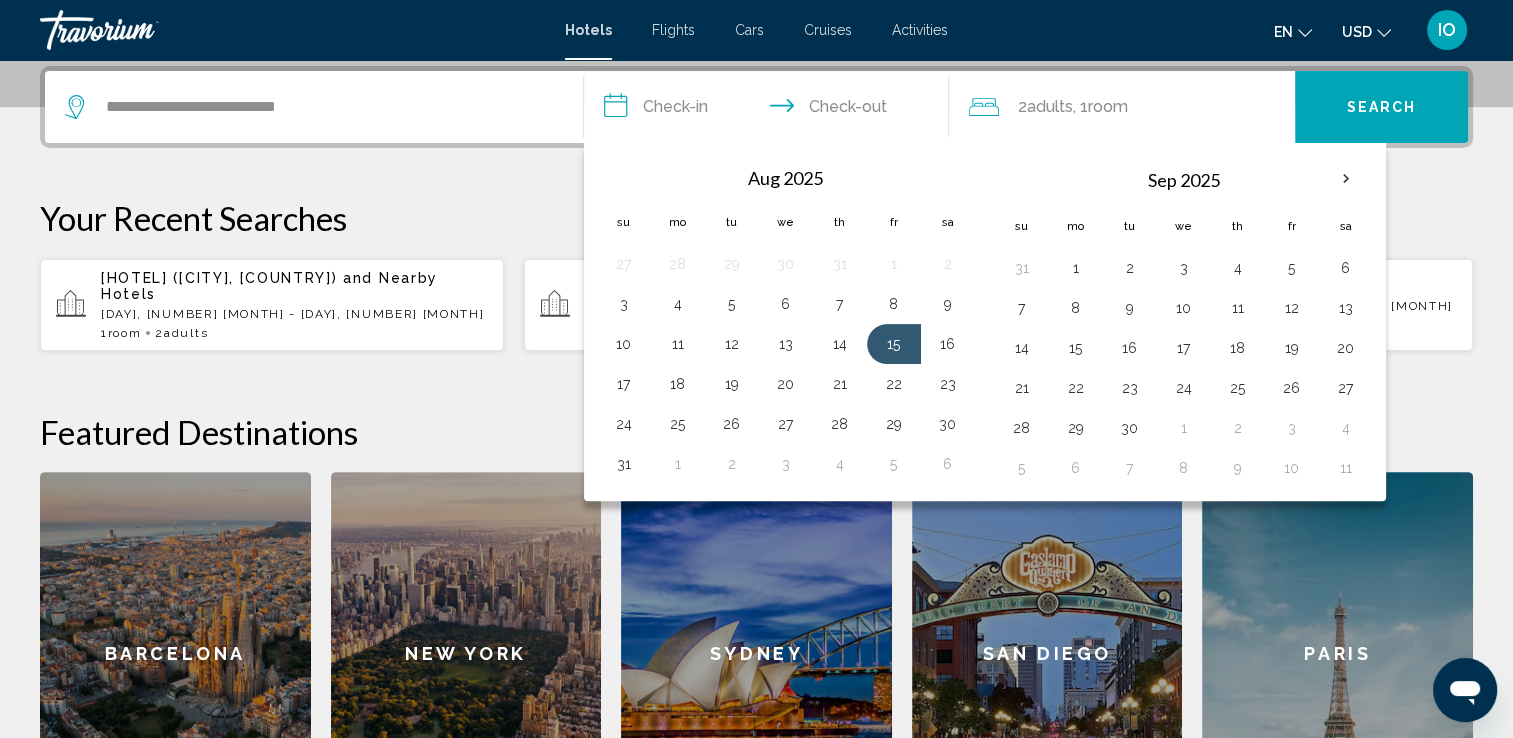 click on "**********" at bounding box center (771, 110) 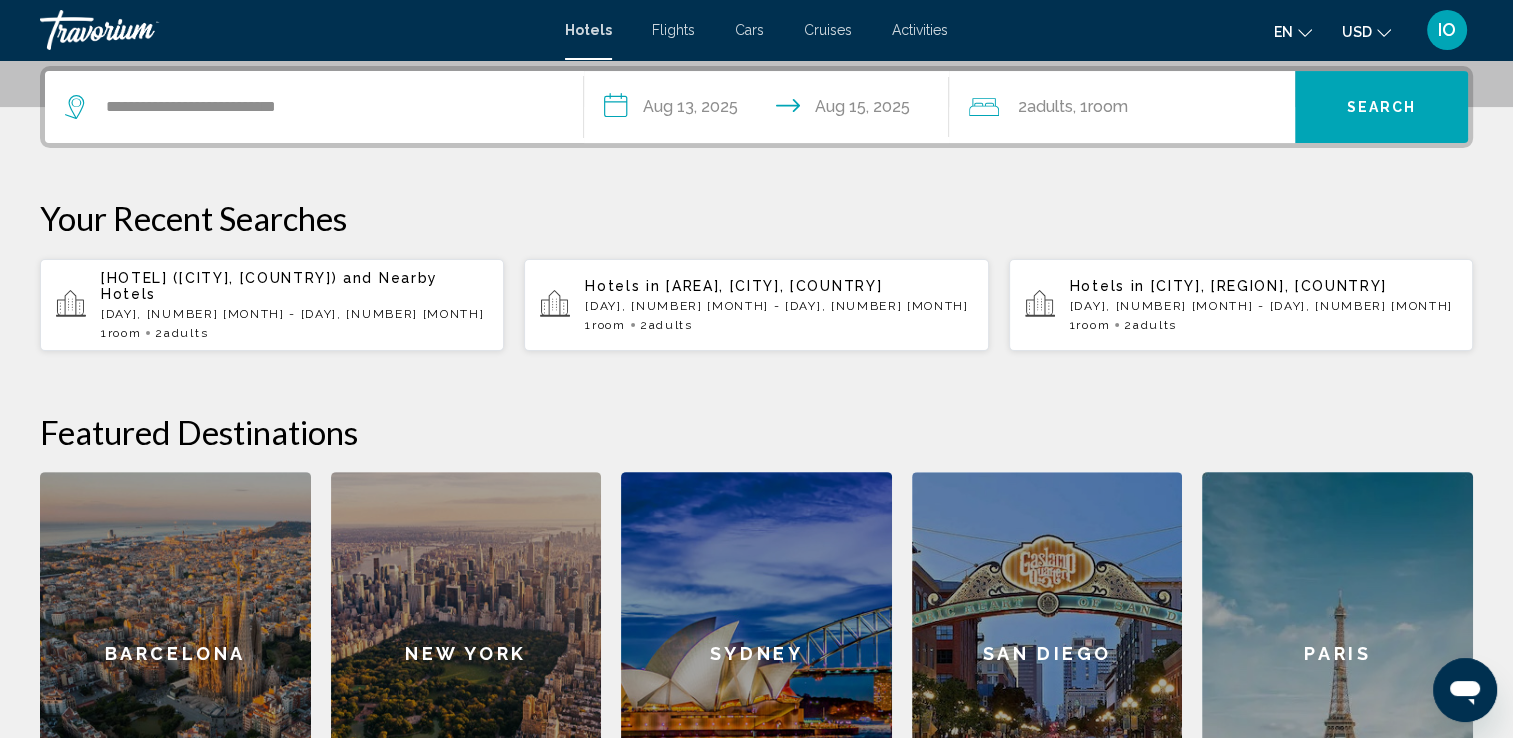 click on "**********" at bounding box center (771, 110) 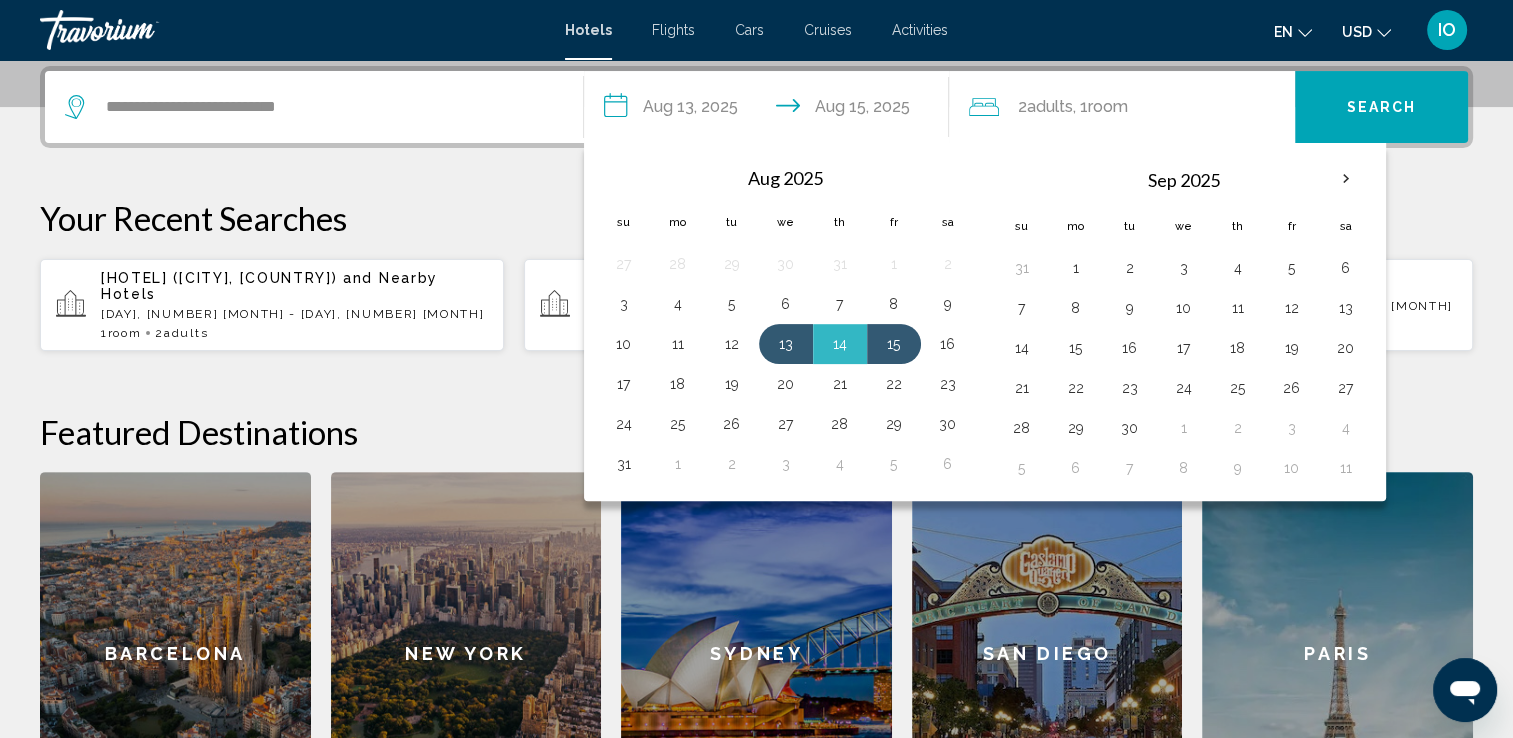 click on "14" at bounding box center [840, 344] 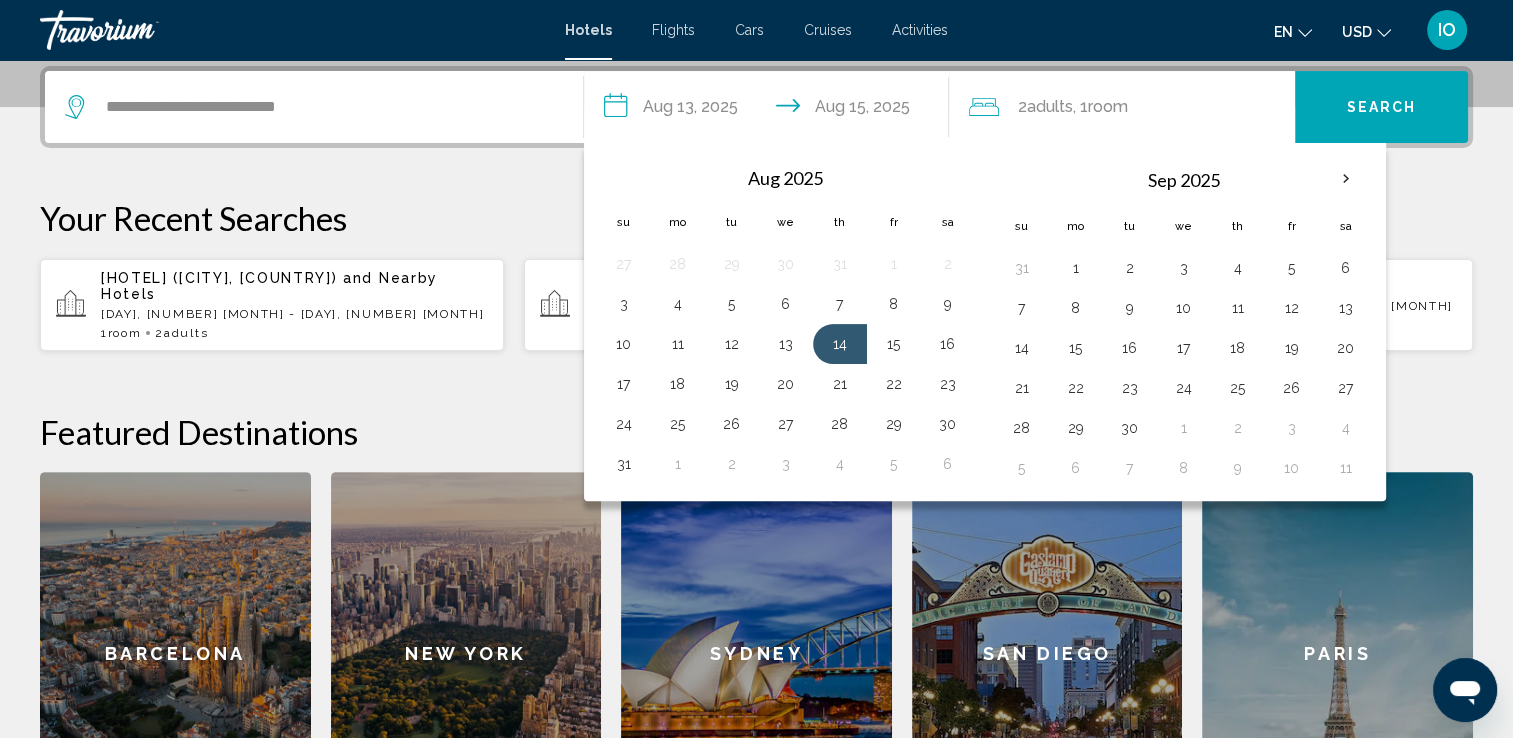 click on "Search" at bounding box center [1381, 107] 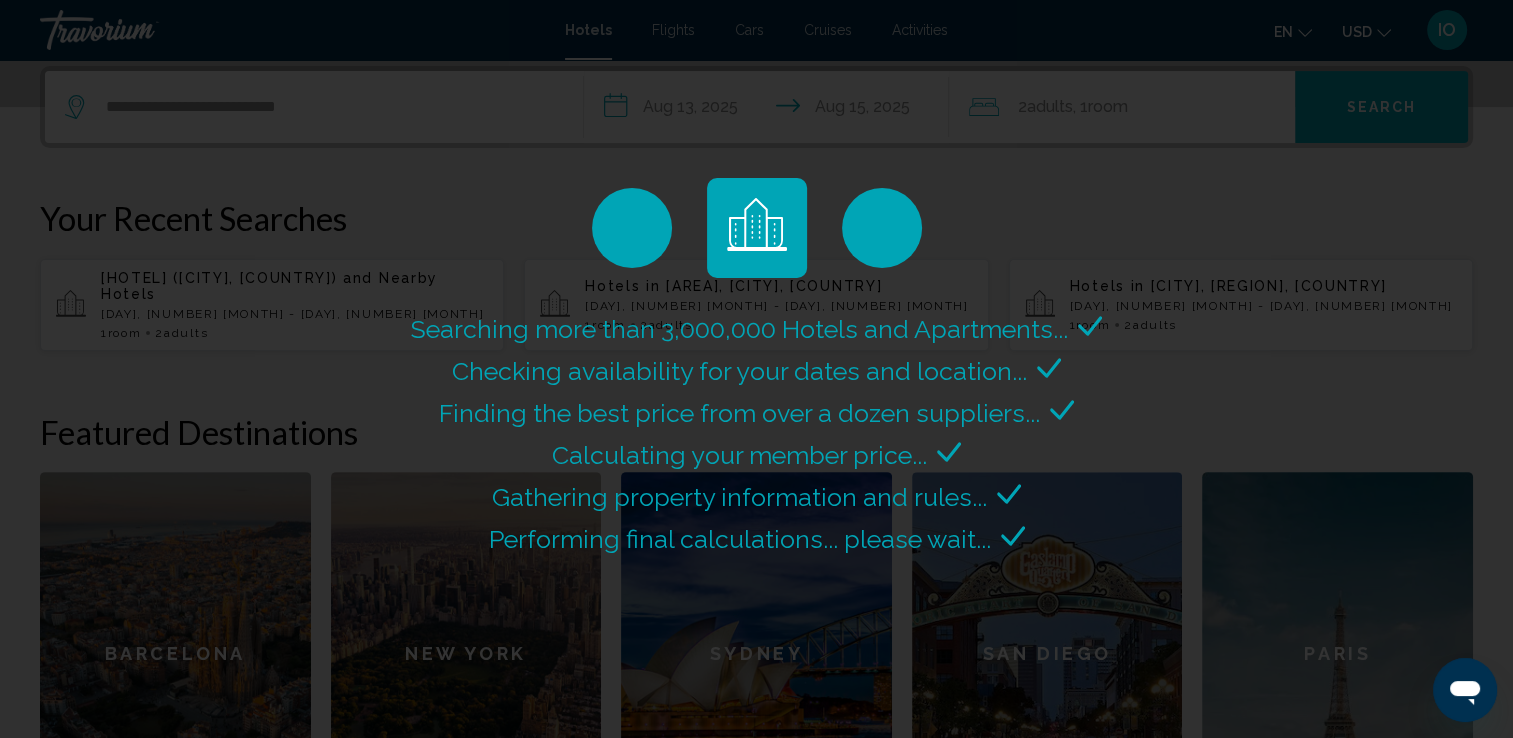 scroll, scrollTop: 0, scrollLeft: 0, axis: both 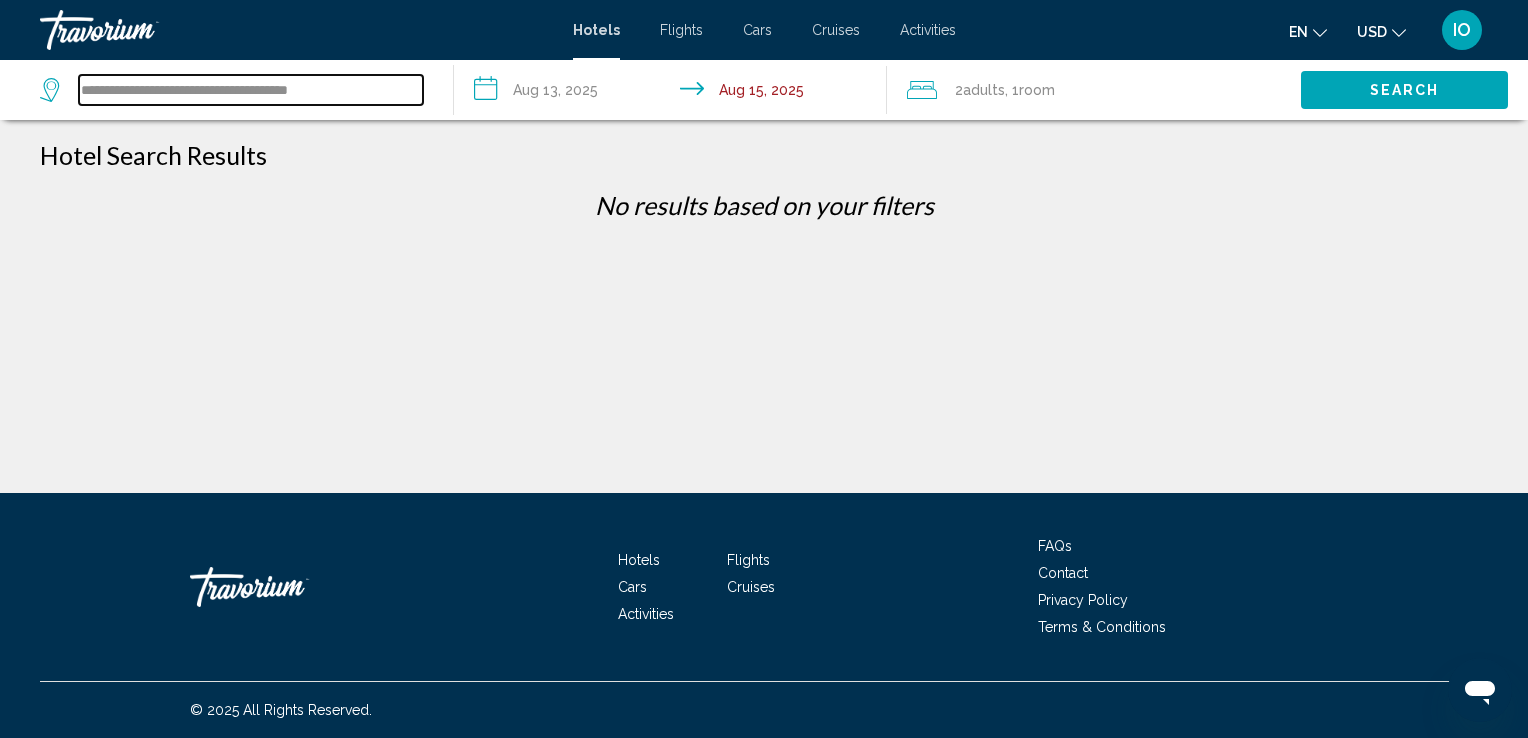 click on "**********" at bounding box center (251, 90) 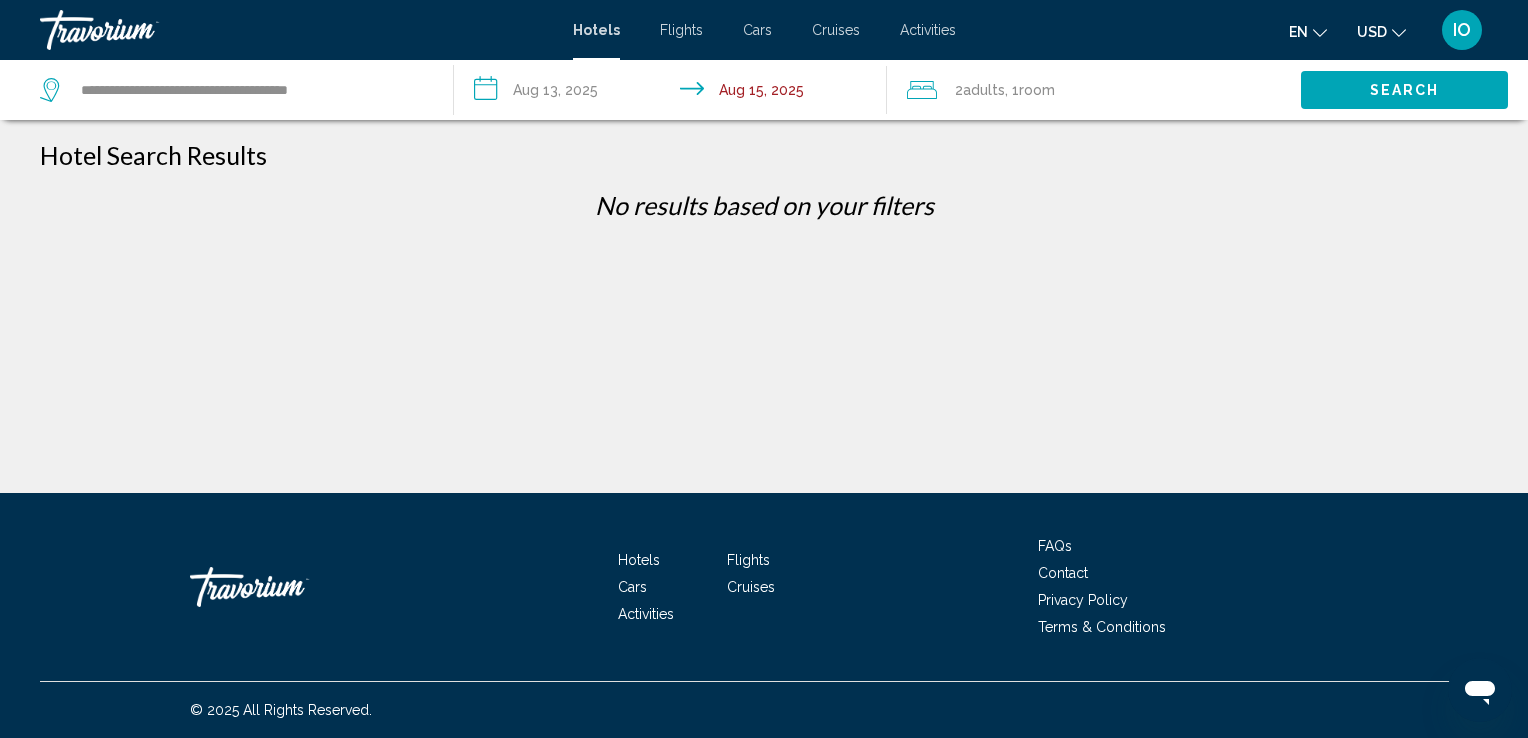 click on "**********" at bounding box center (675, 93) 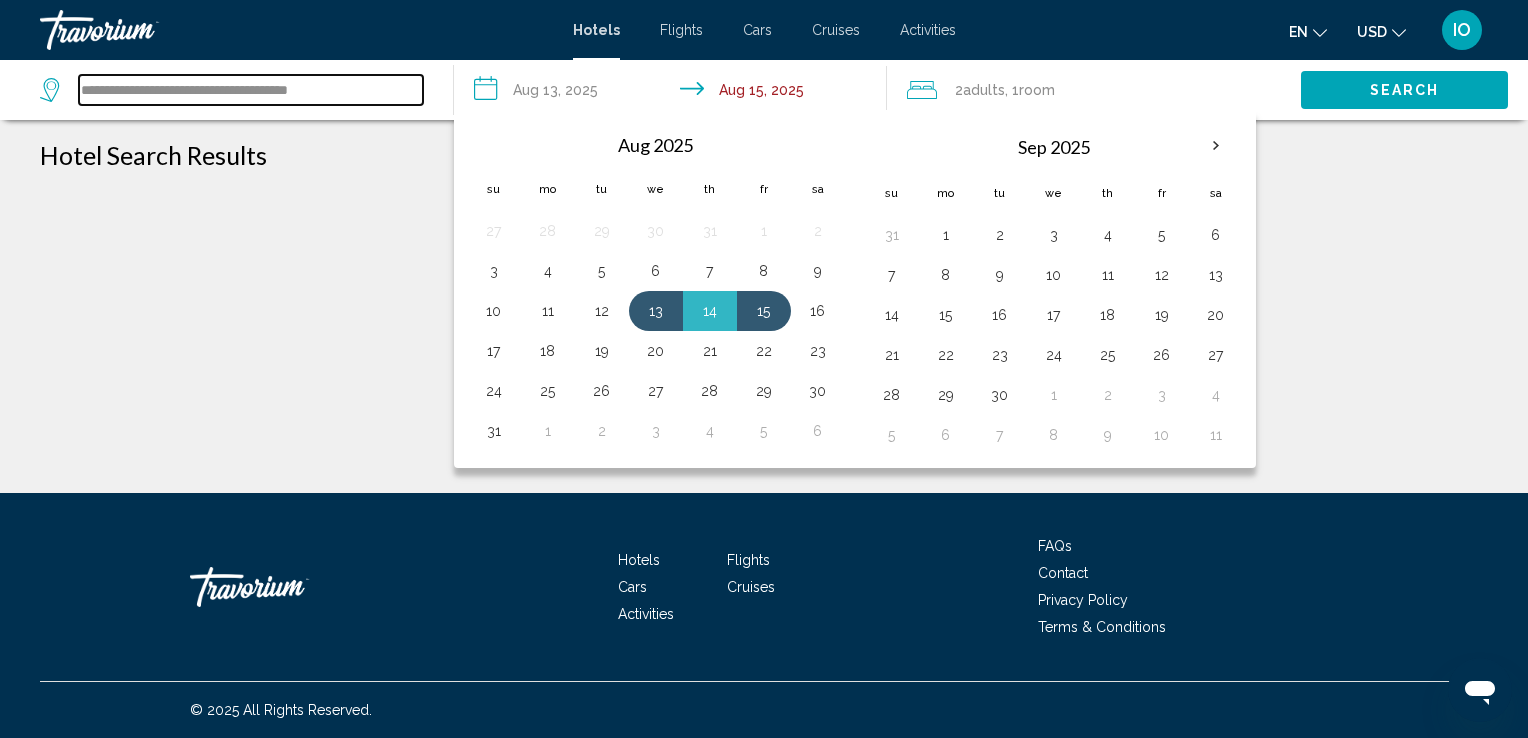 click on "**********" at bounding box center [251, 90] 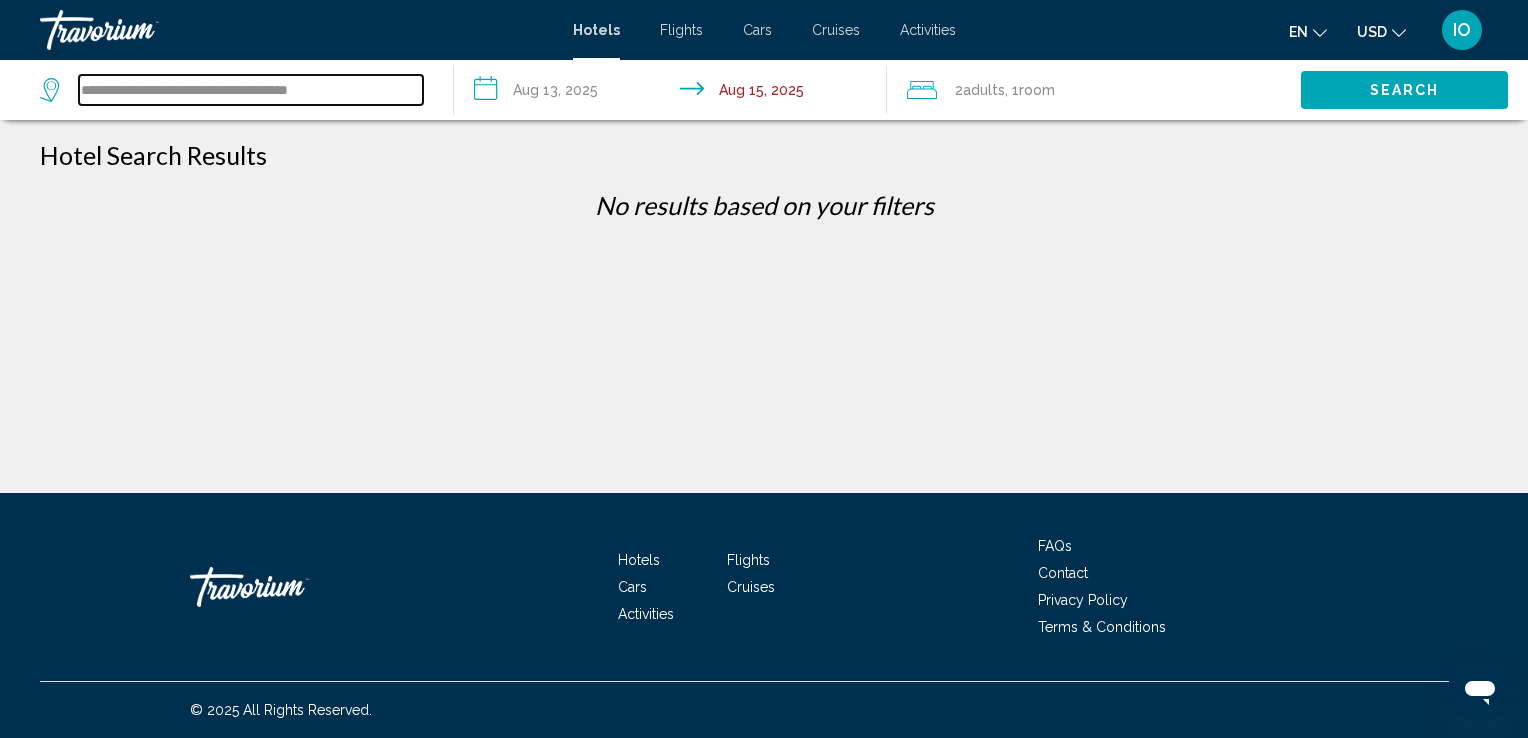 click on "**********" at bounding box center [251, 90] 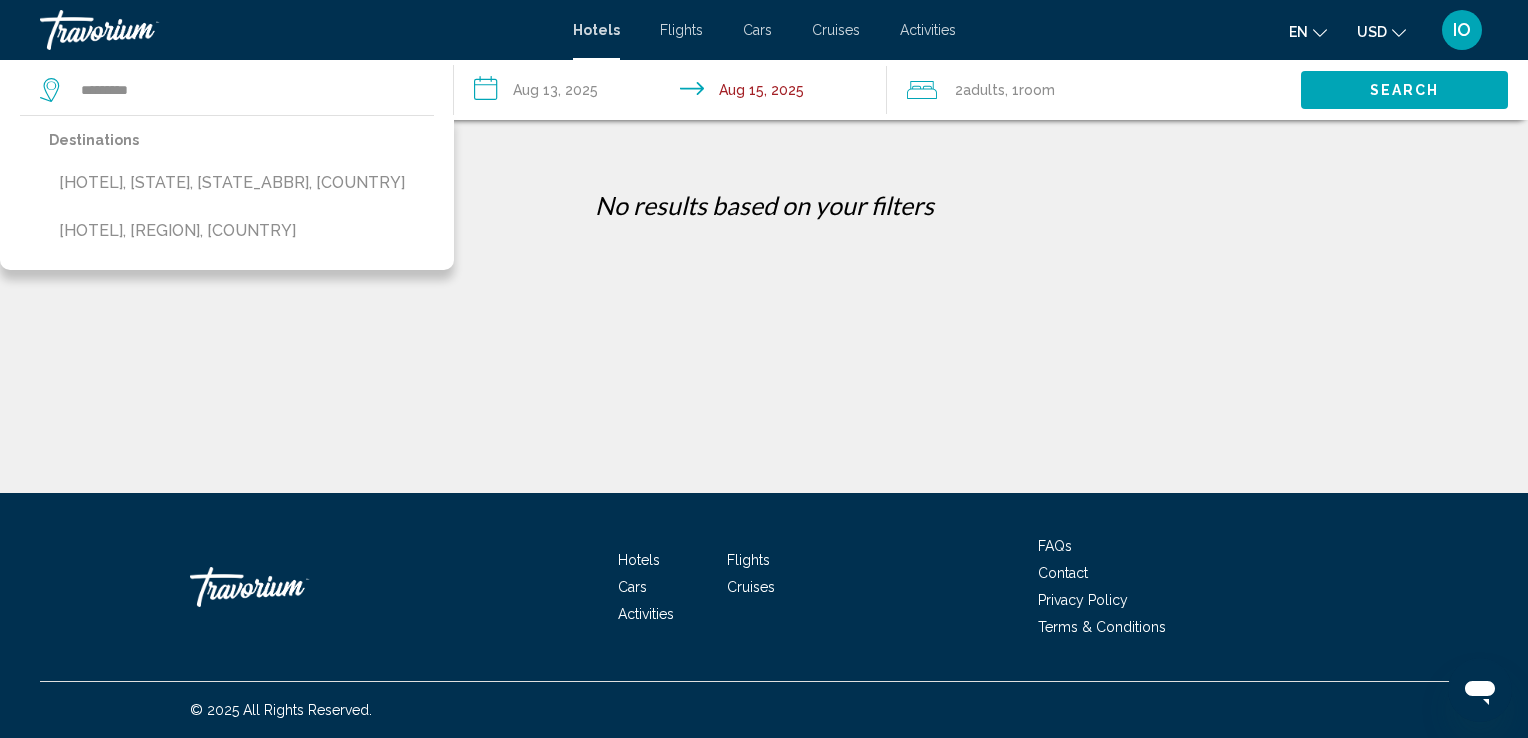 click on "Cavalier, Veneto, Italy" at bounding box center (241, 231) 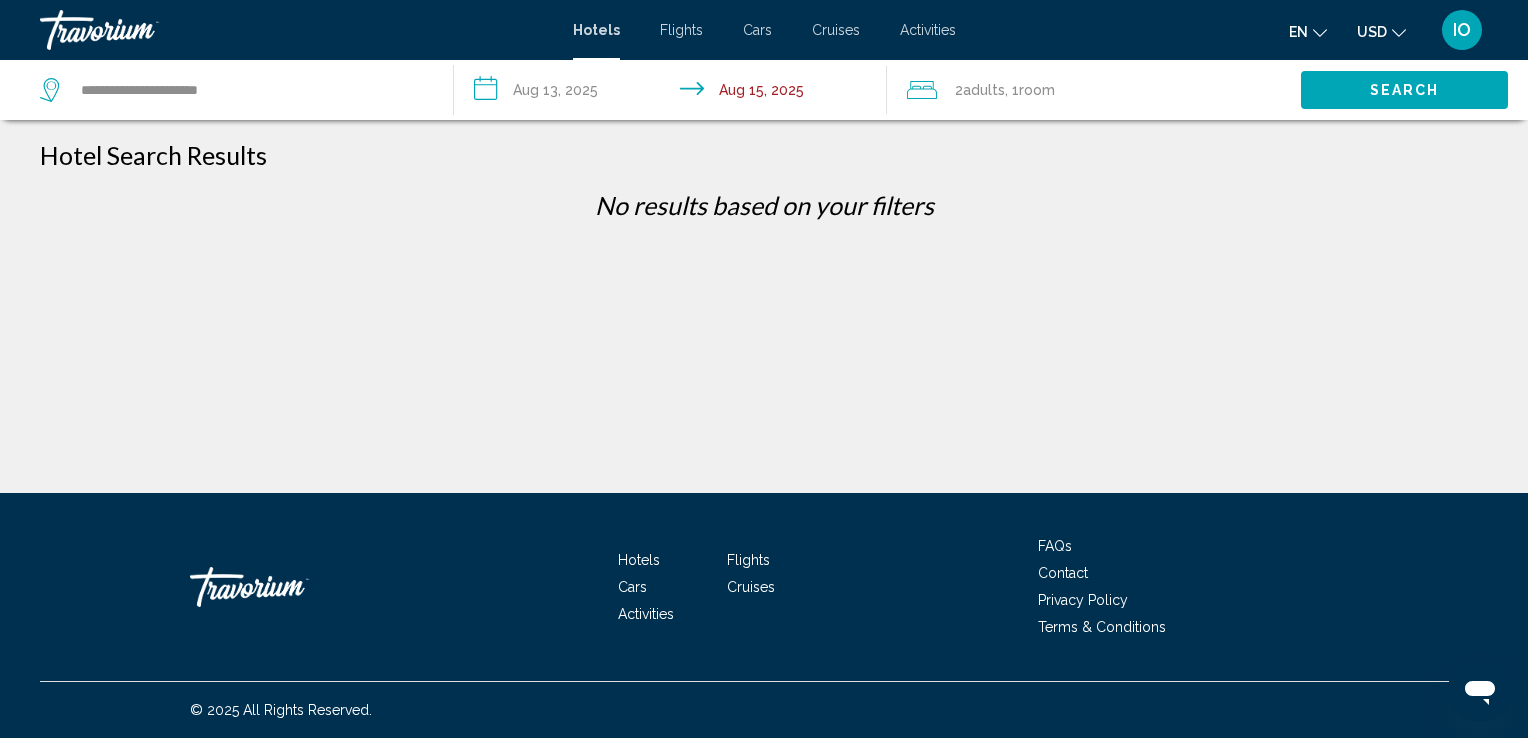 click on "**********" at bounding box center (675, 93) 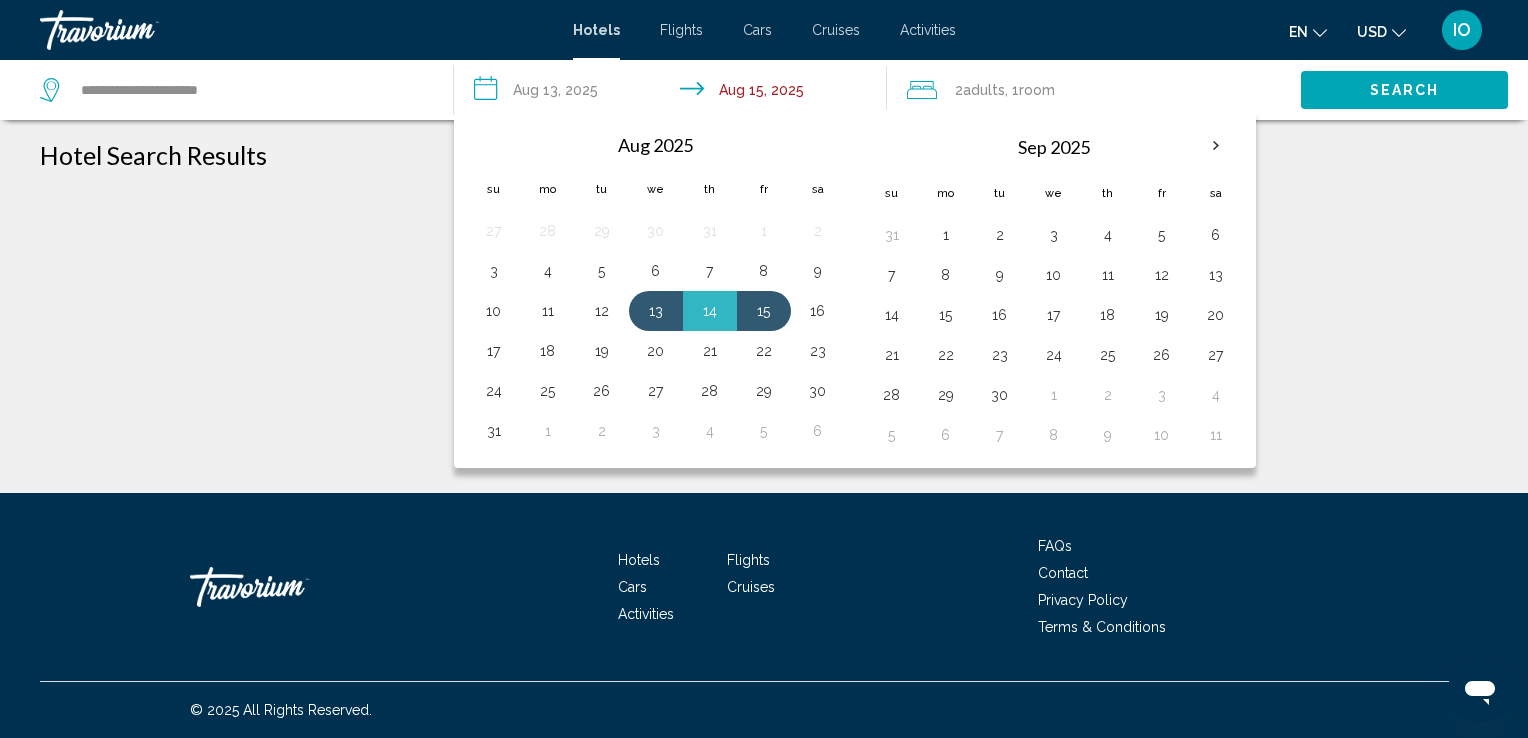 click on "**********" at bounding box center (675, 93) 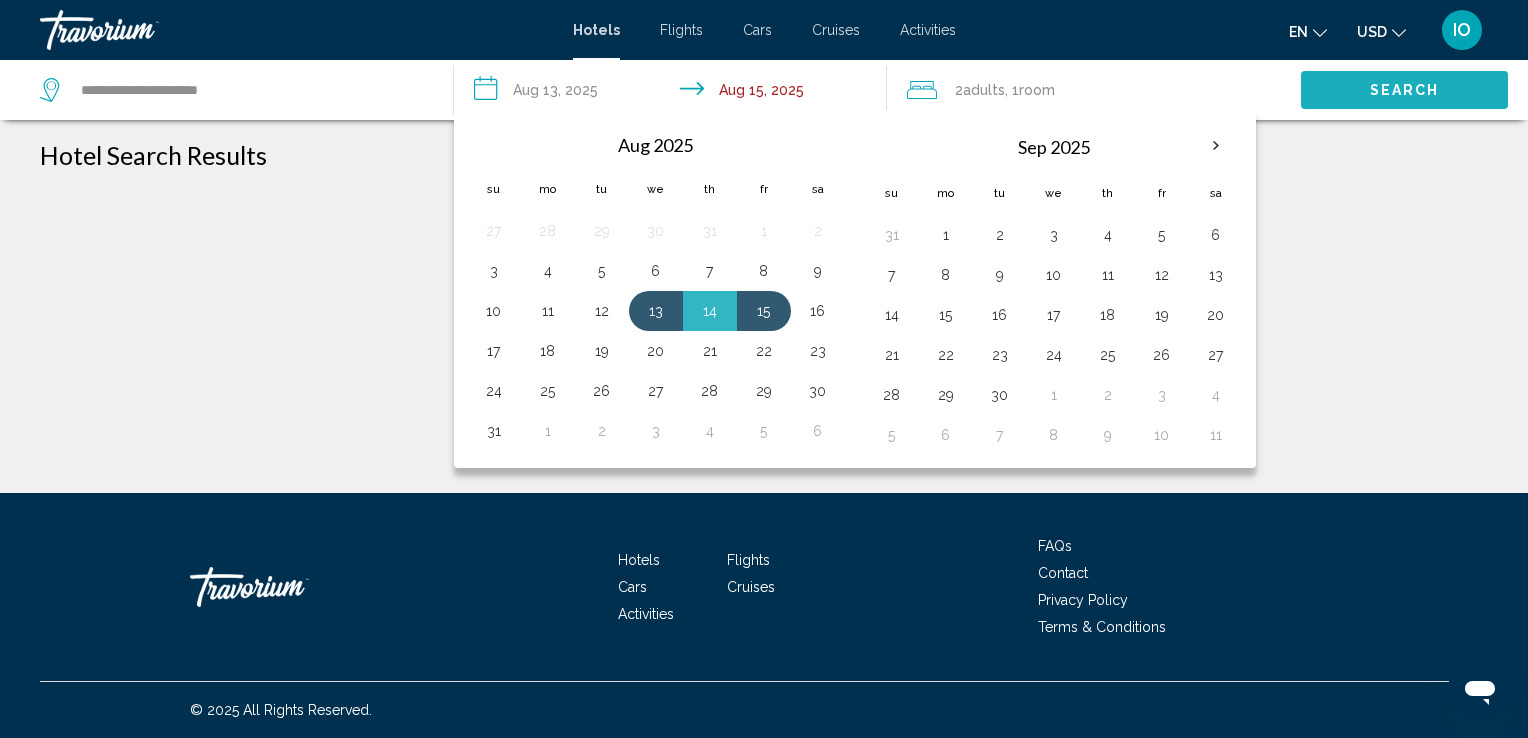 click on "Search" 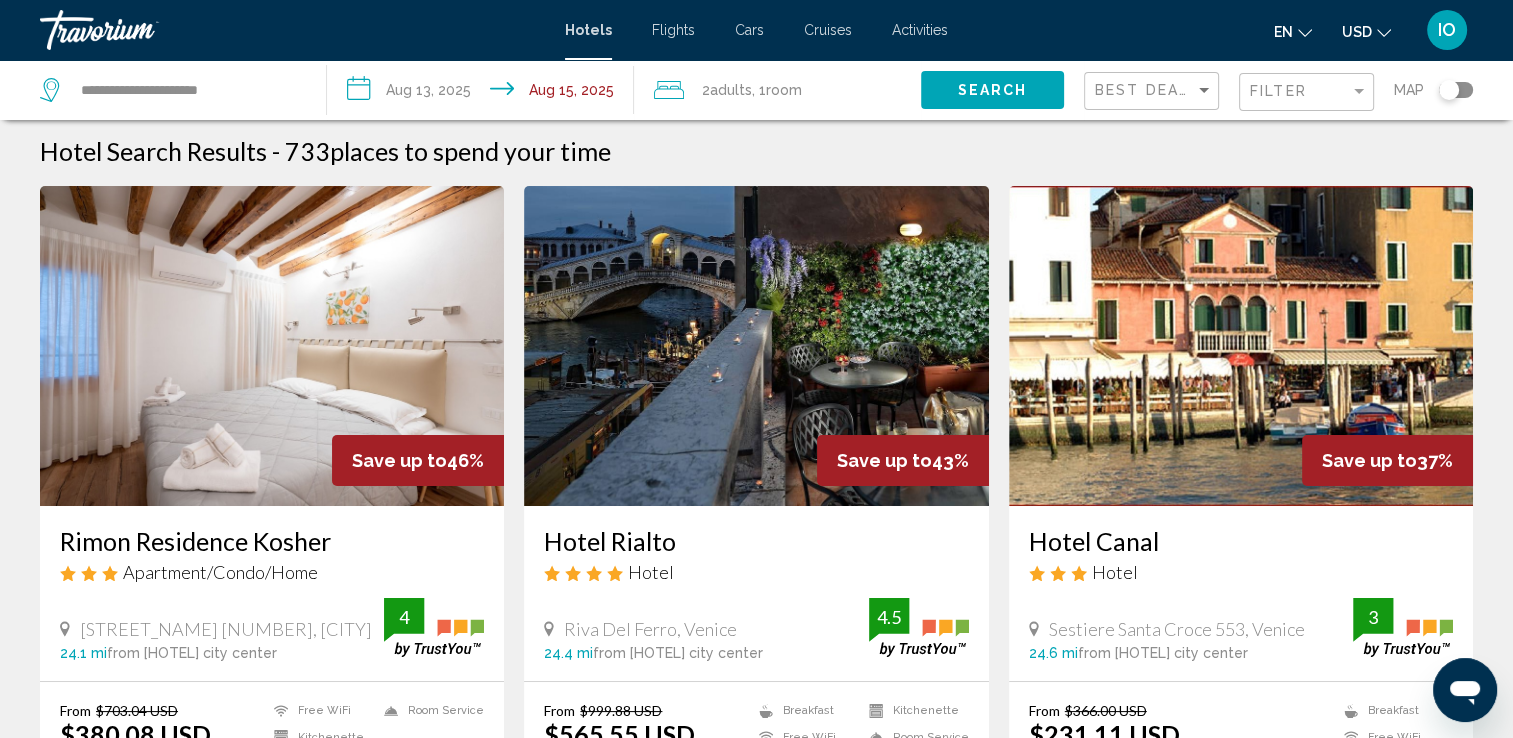 scroll, scrollTop: 0, scrollLeft: 0, axis: both 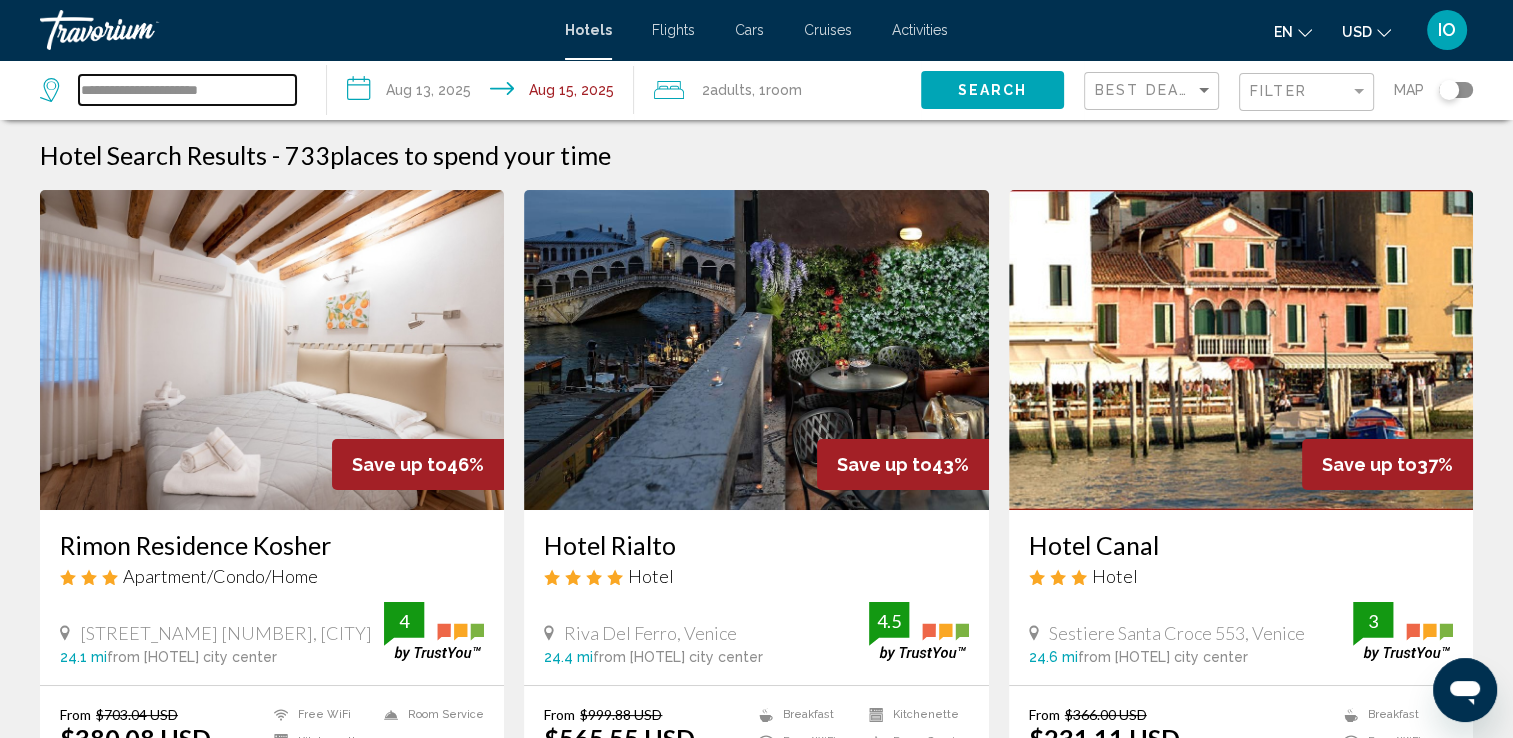 click on "**********" at bounding box center [187, 90] 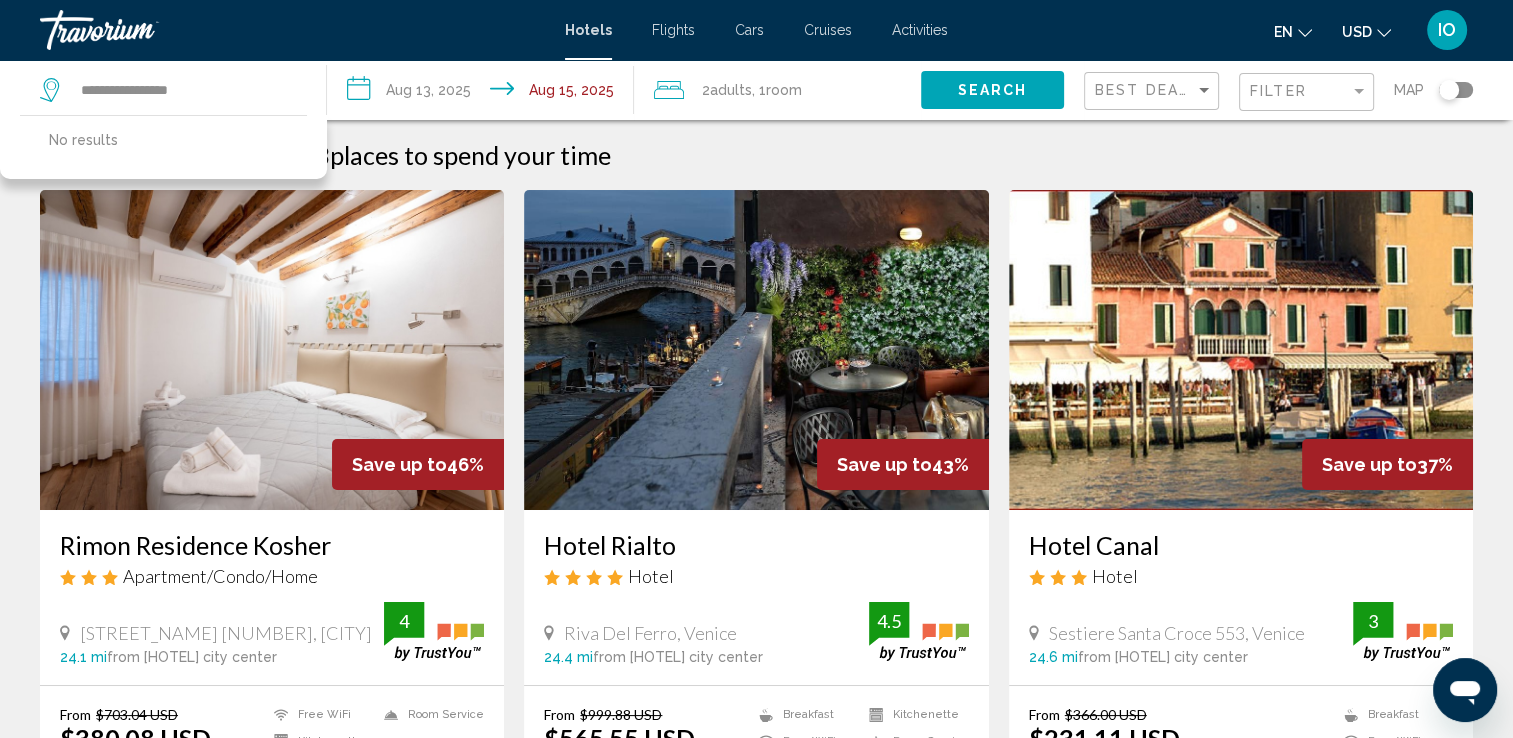 click on "Search" 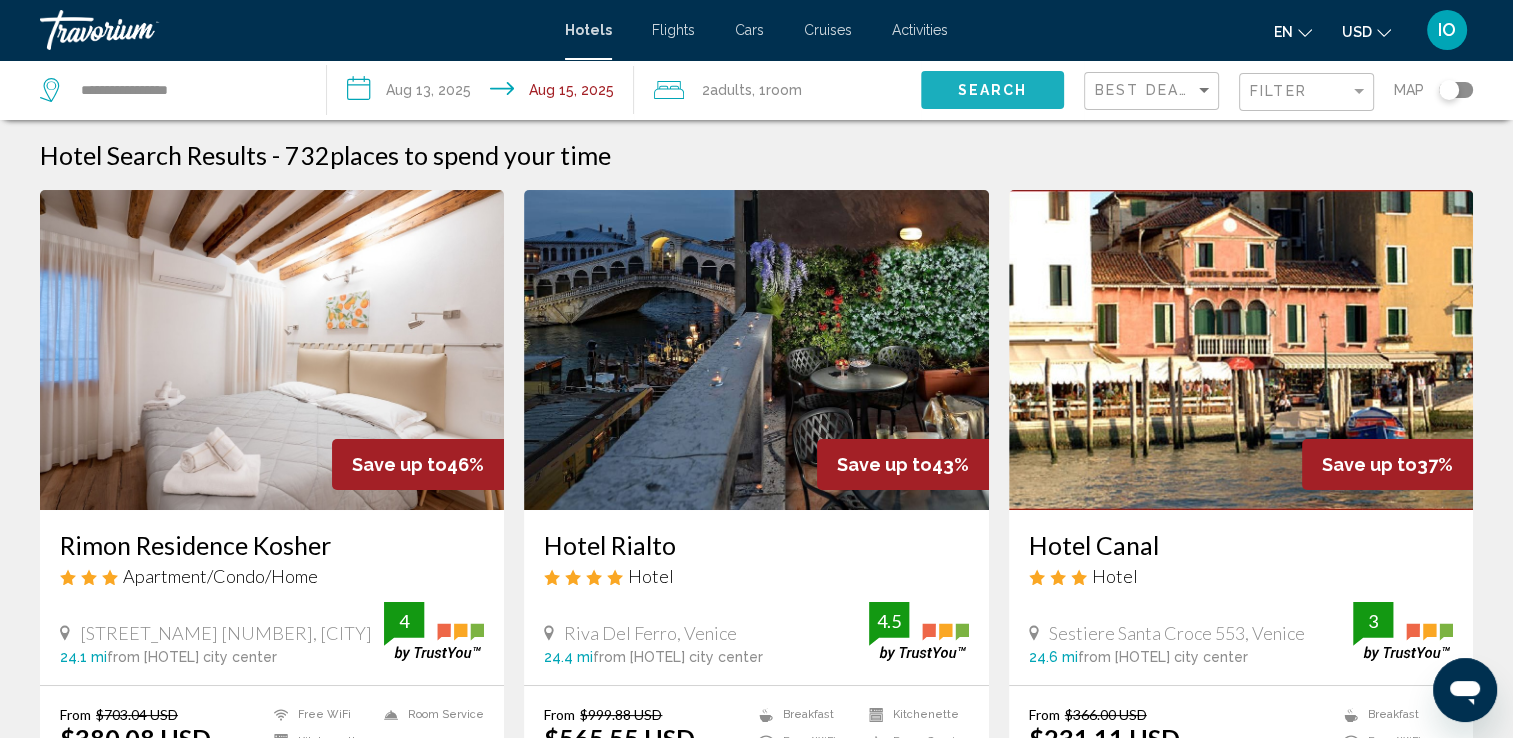 click on "Search" 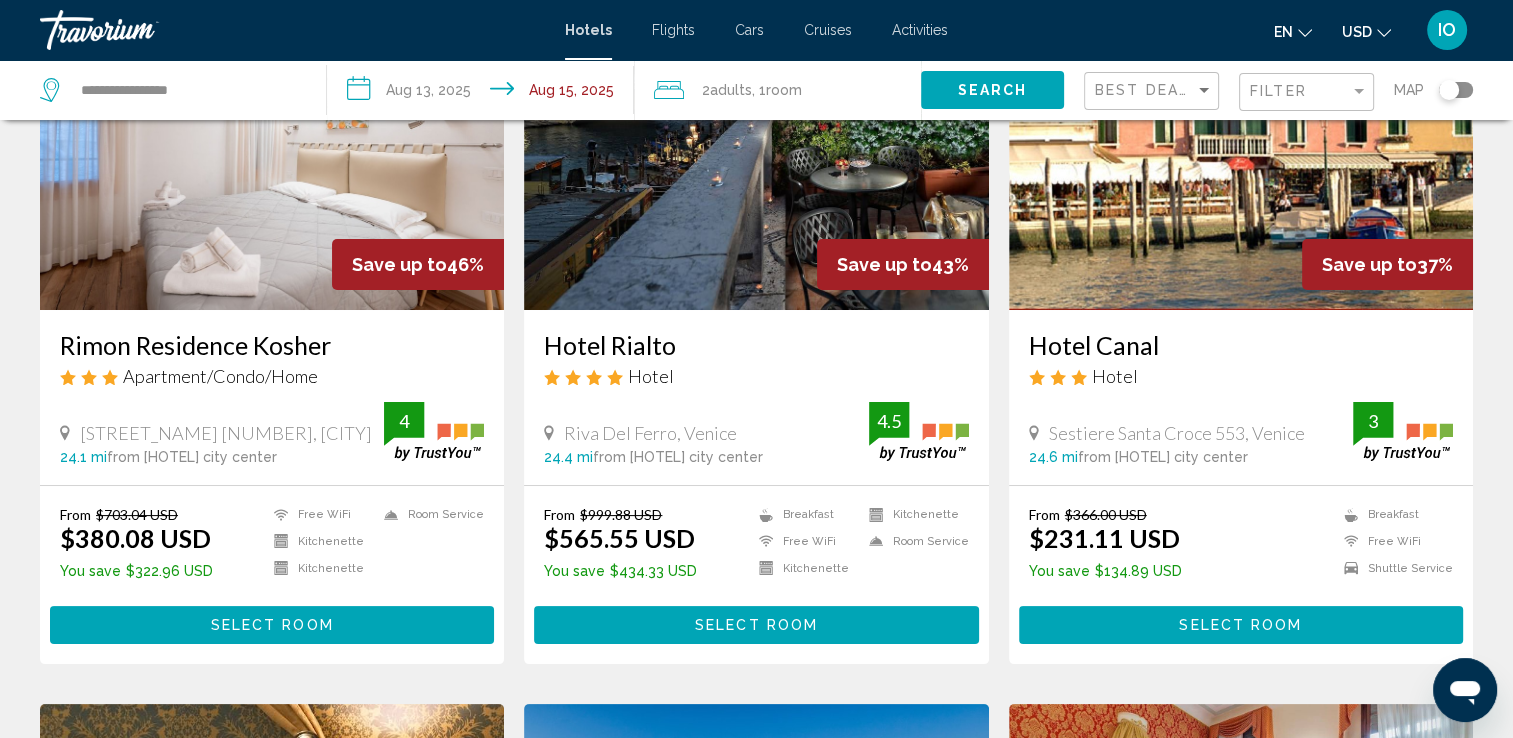 scroll, scrollTop: 0, scrollLeft: 0, axis: both 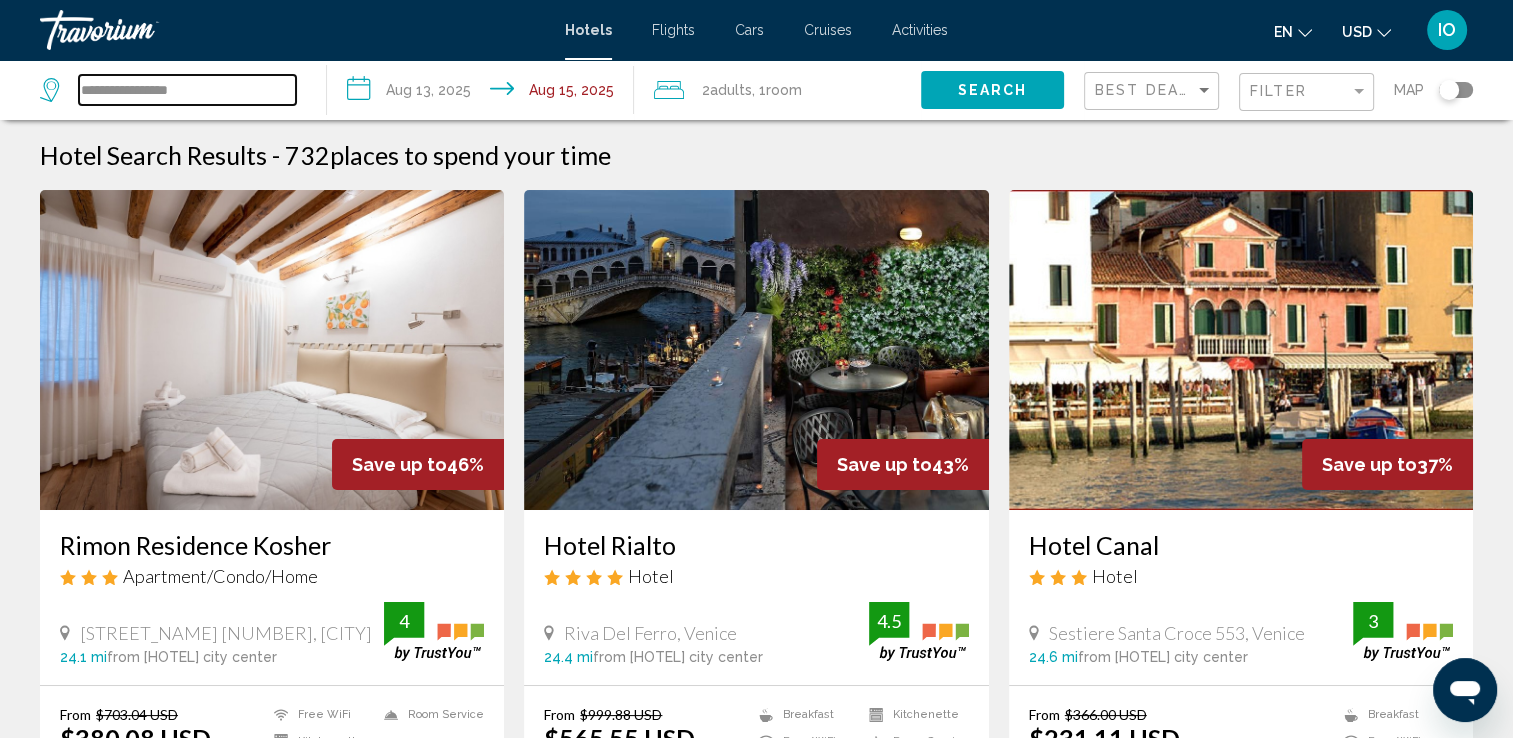 click on "**********" at bounding box center (187, 90) 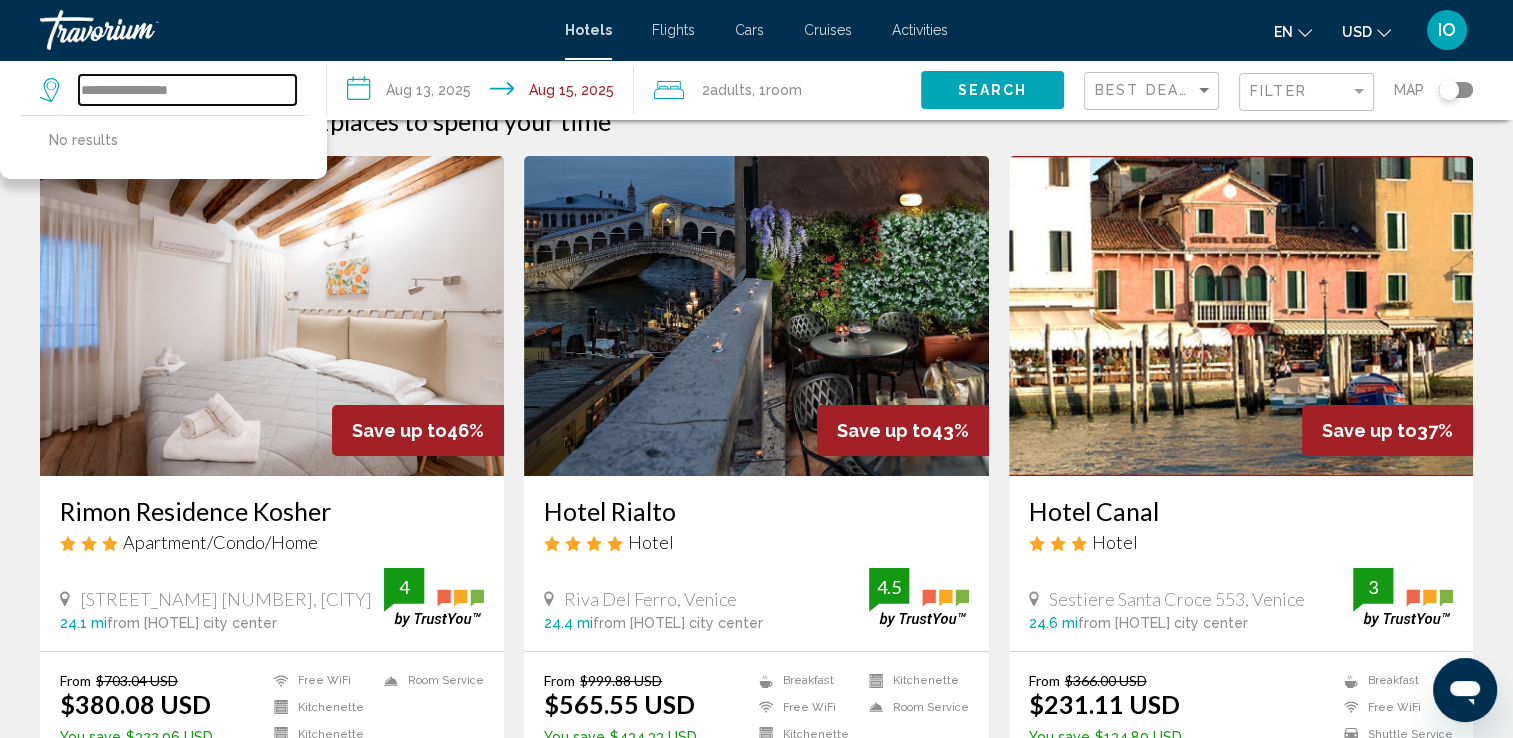 scroll, scrollTop: 0, scrollLeft: 0, axis: both 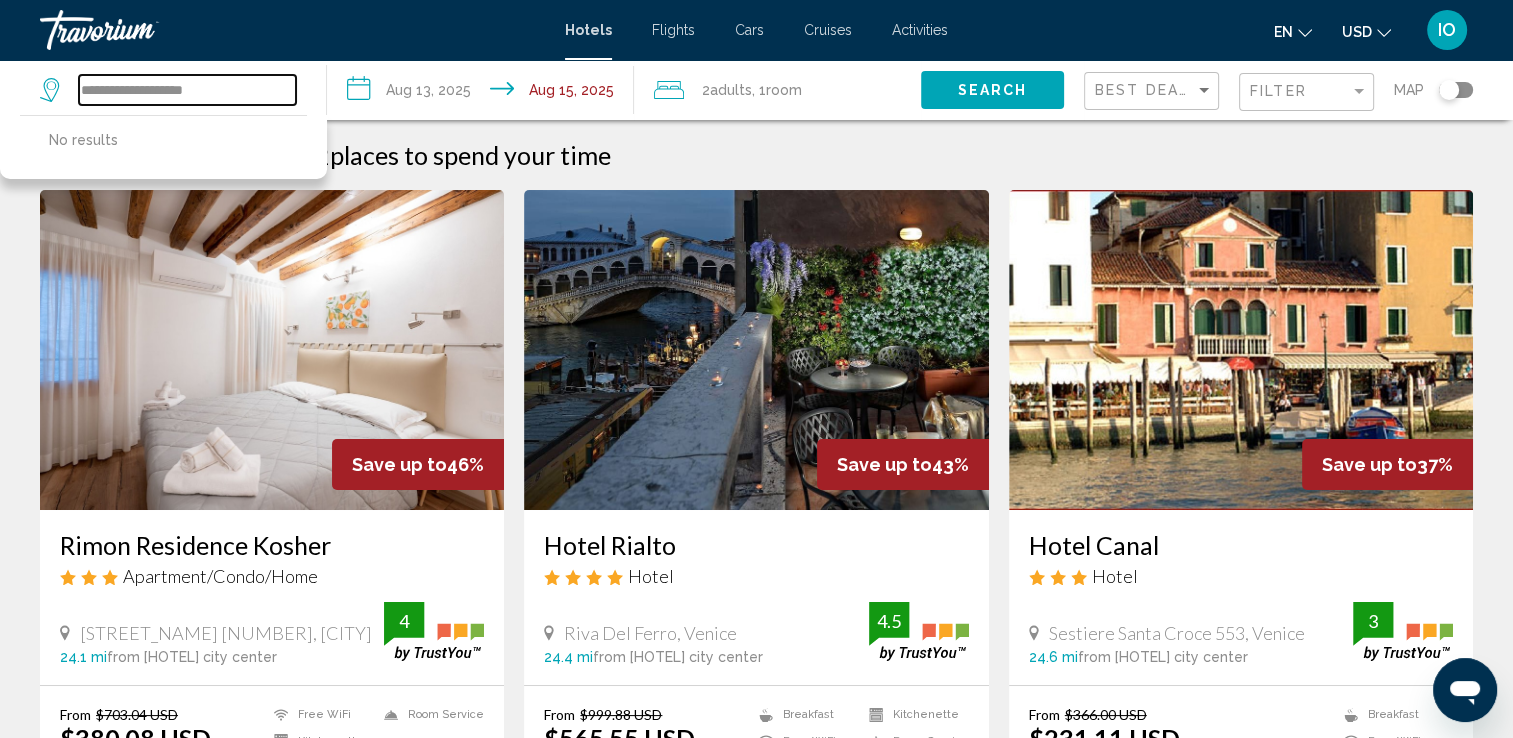 click on "**********" at bounding box center [187, 90] 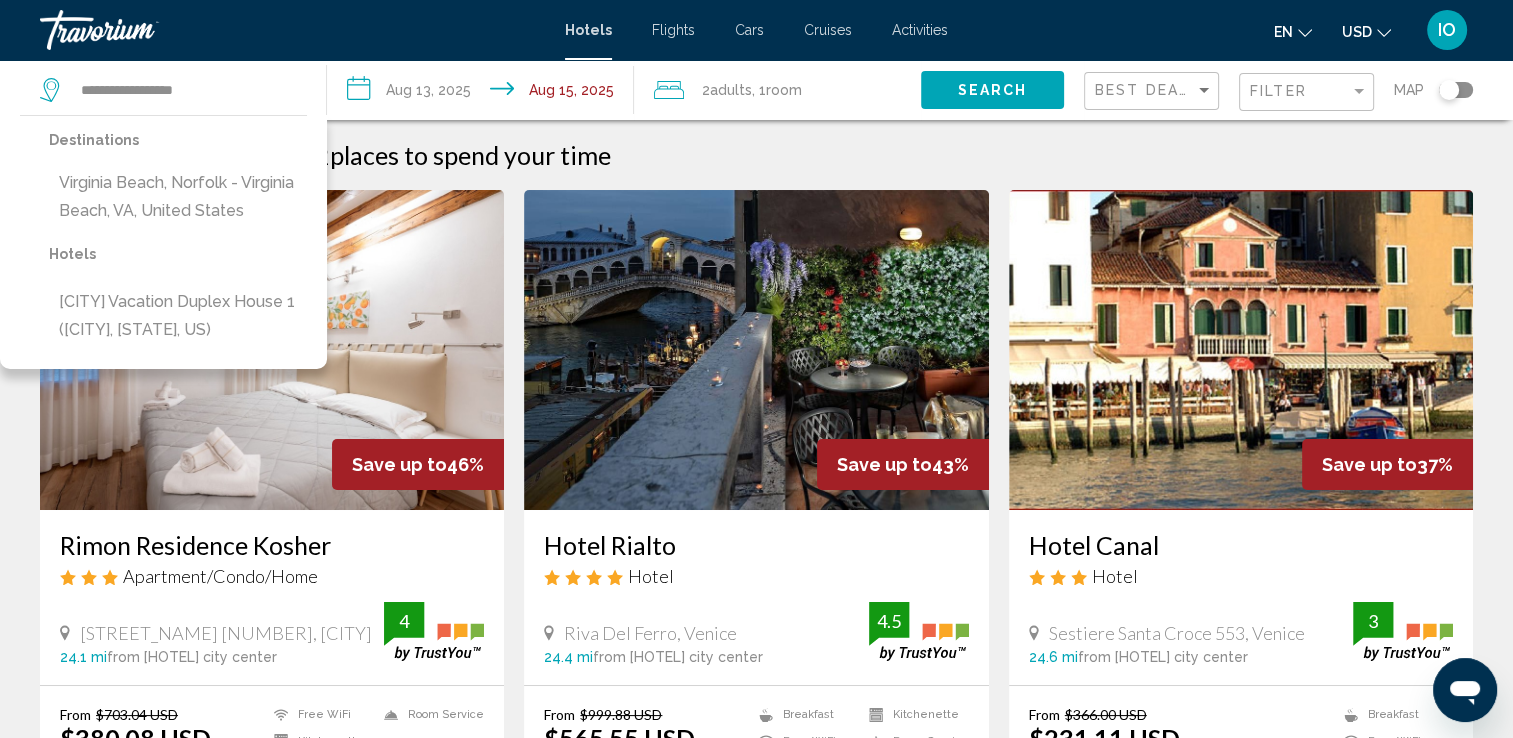 click on "Virginia Beach, Norfolk - Virginia Beach, VA, United States" at bounding box center (178, 197) 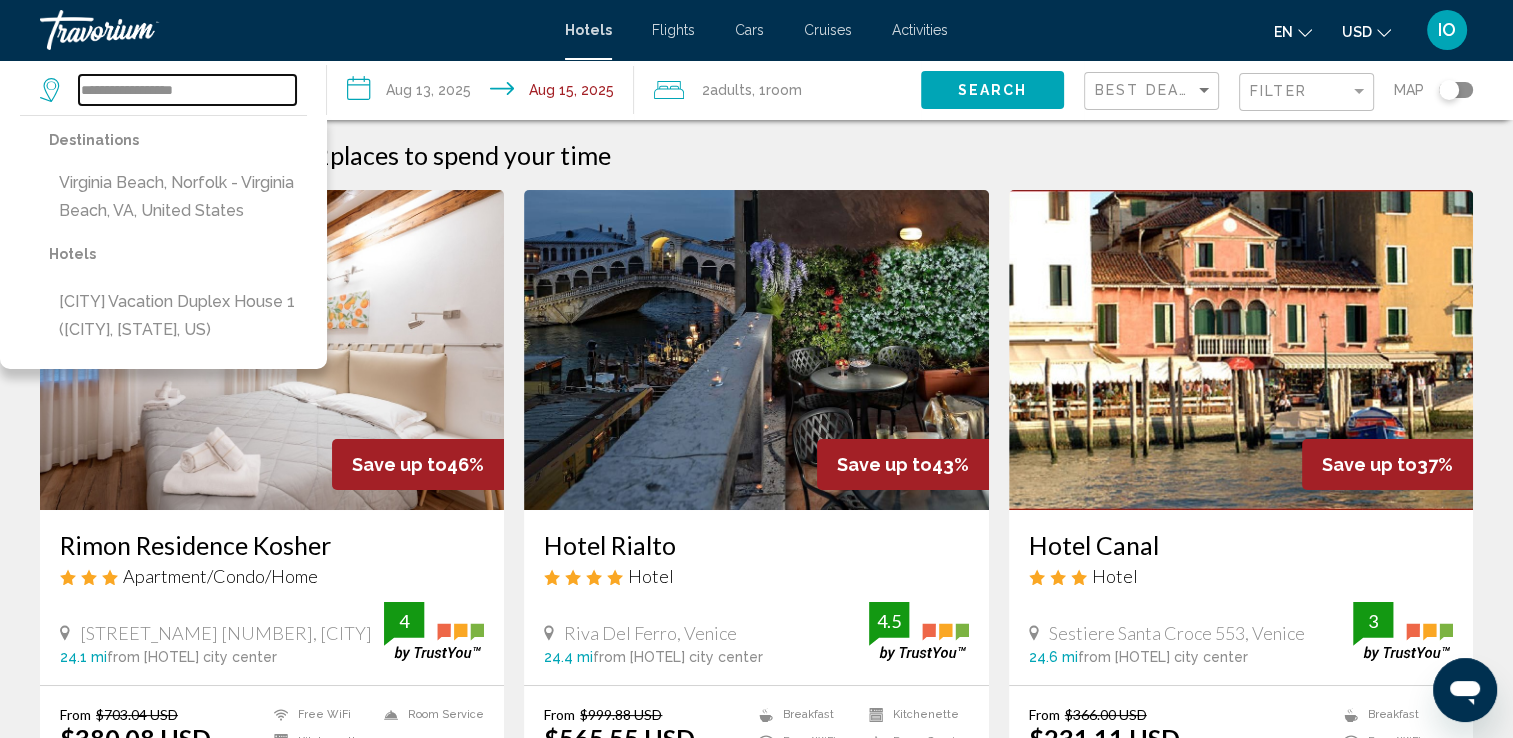 type on "**********" 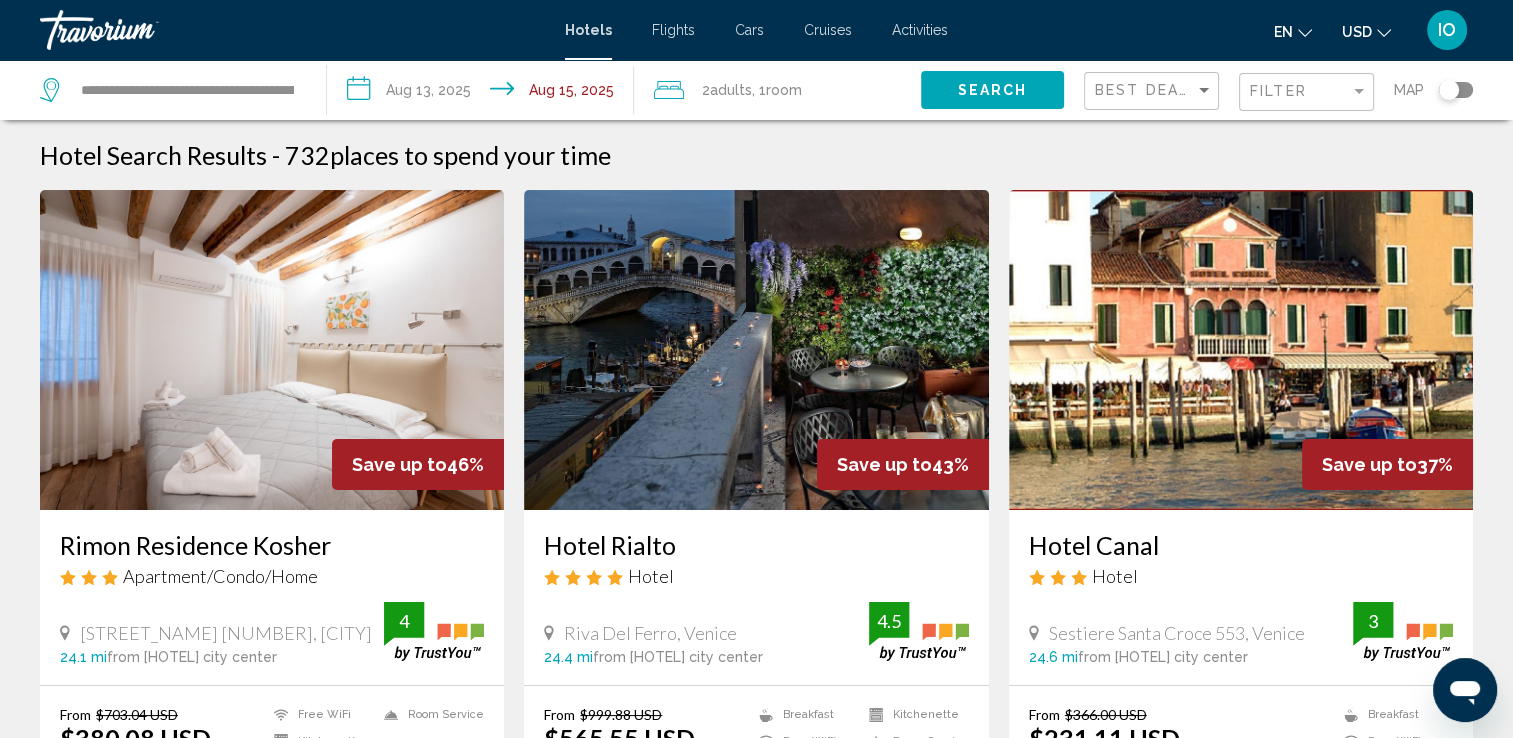 click on "**********" at bounding box center [484, 93] 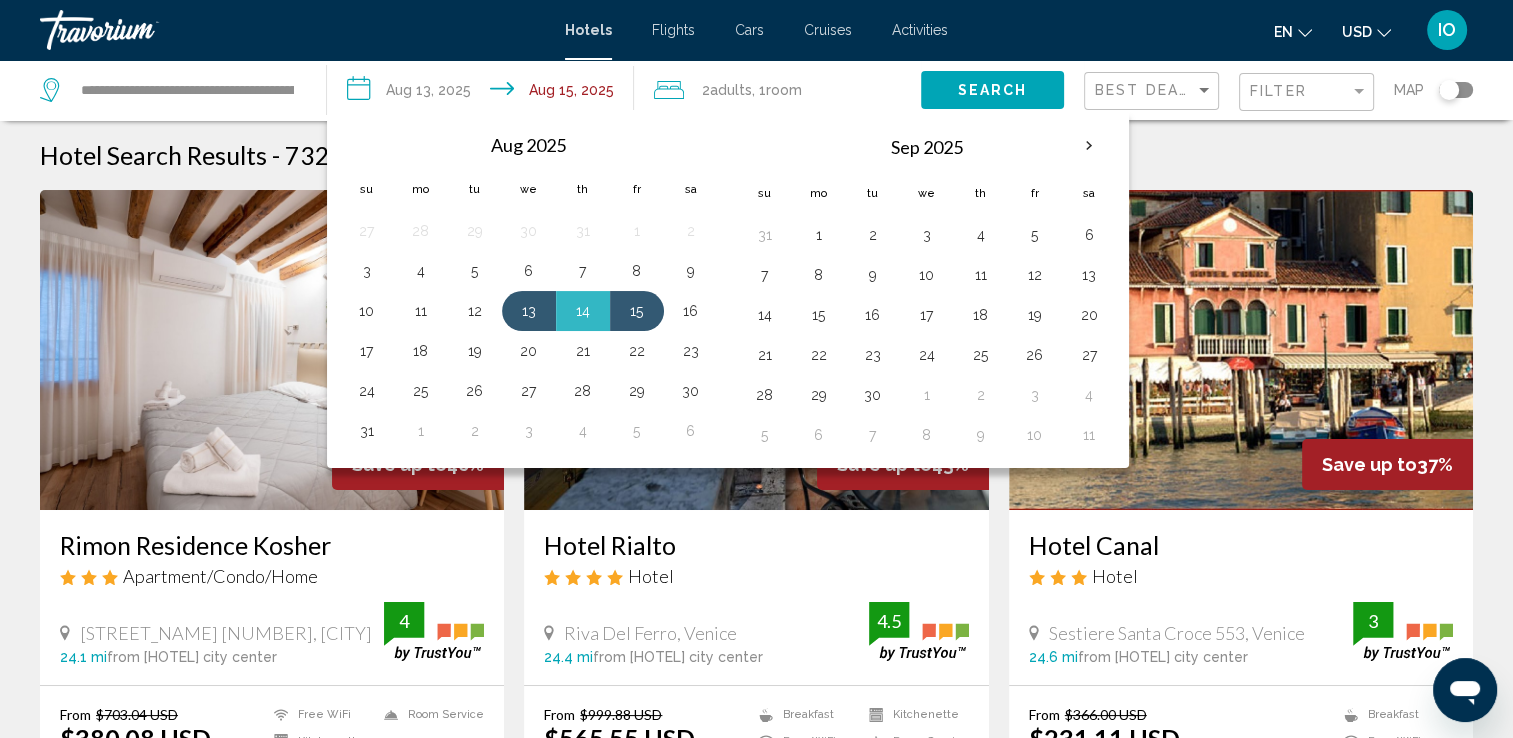click on "14" at bounding box center (583, 311) 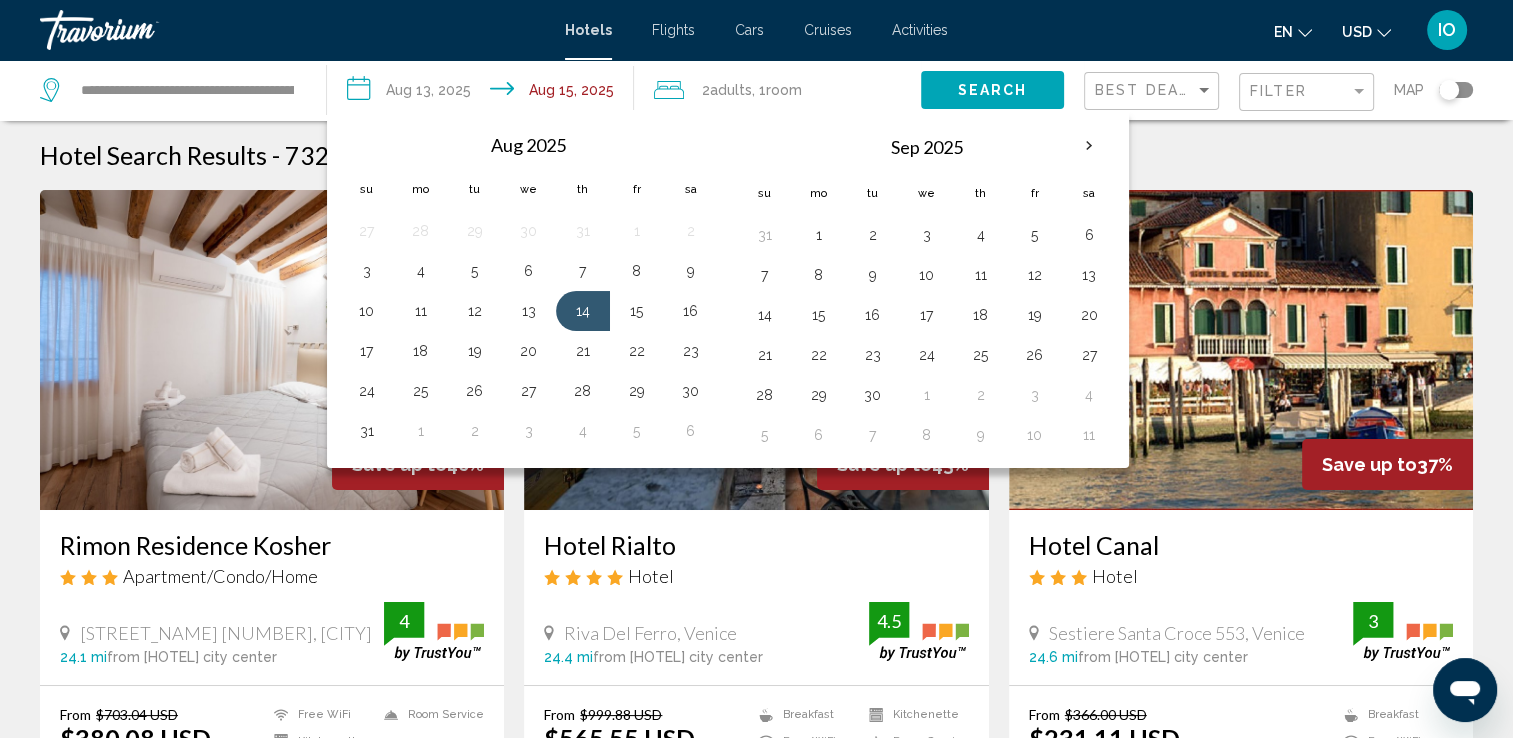 click on "**********" at bounding box center [484, 93] 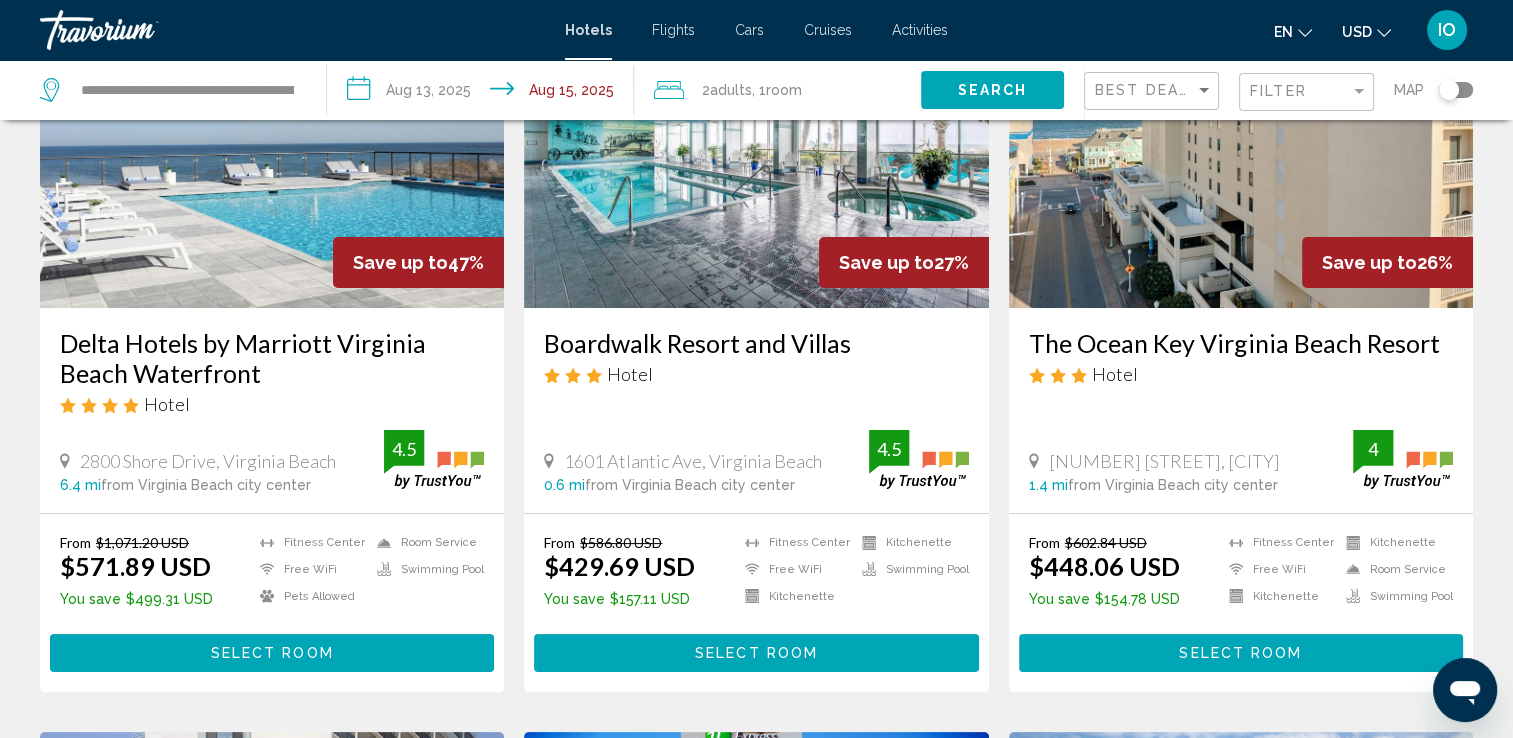scroll, scrollTop: 400, scrollLeft: 0, axis: vertical 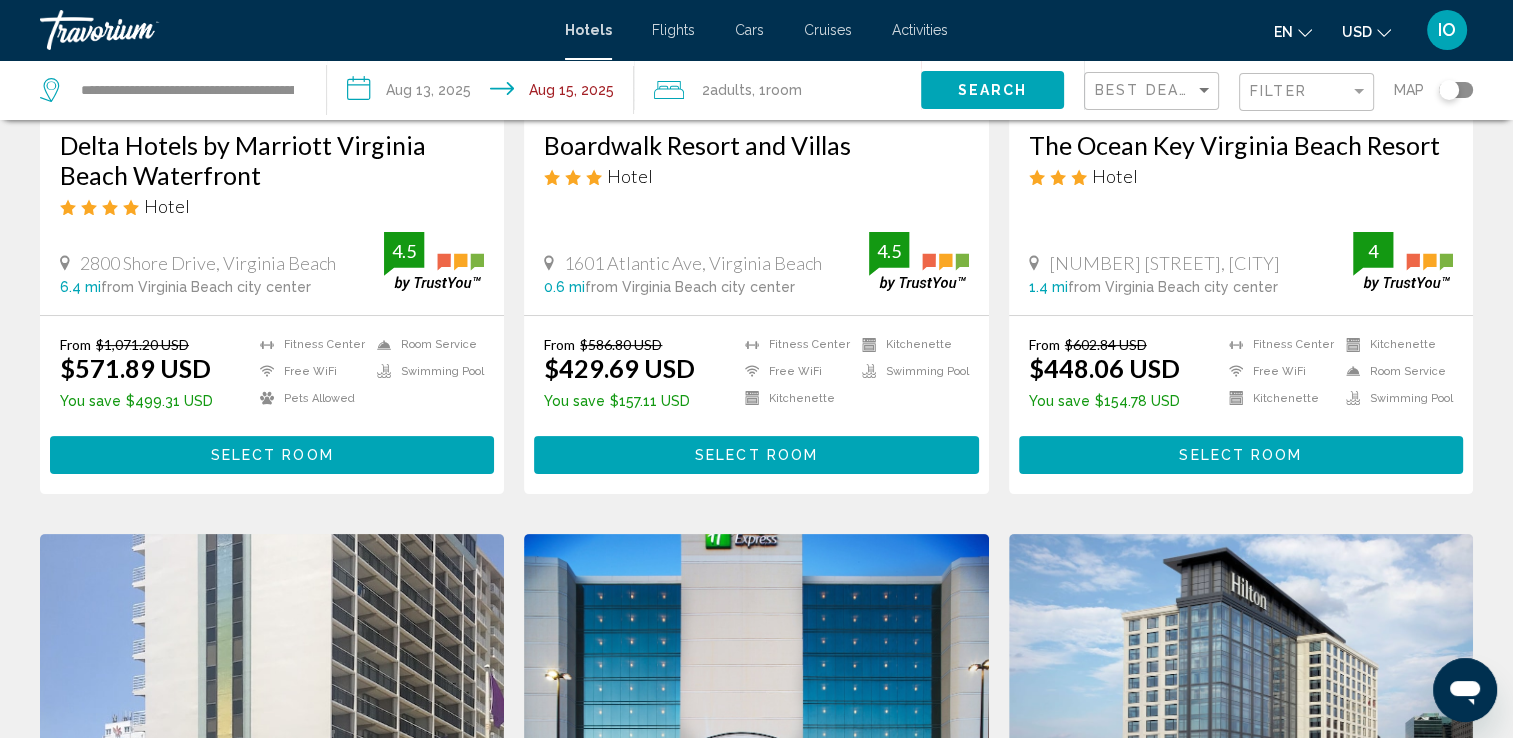 drag, startPoint x: 1043, startPoint y: 390, endPoint x: 1304, endPoint y: 208, distance: 318.1902 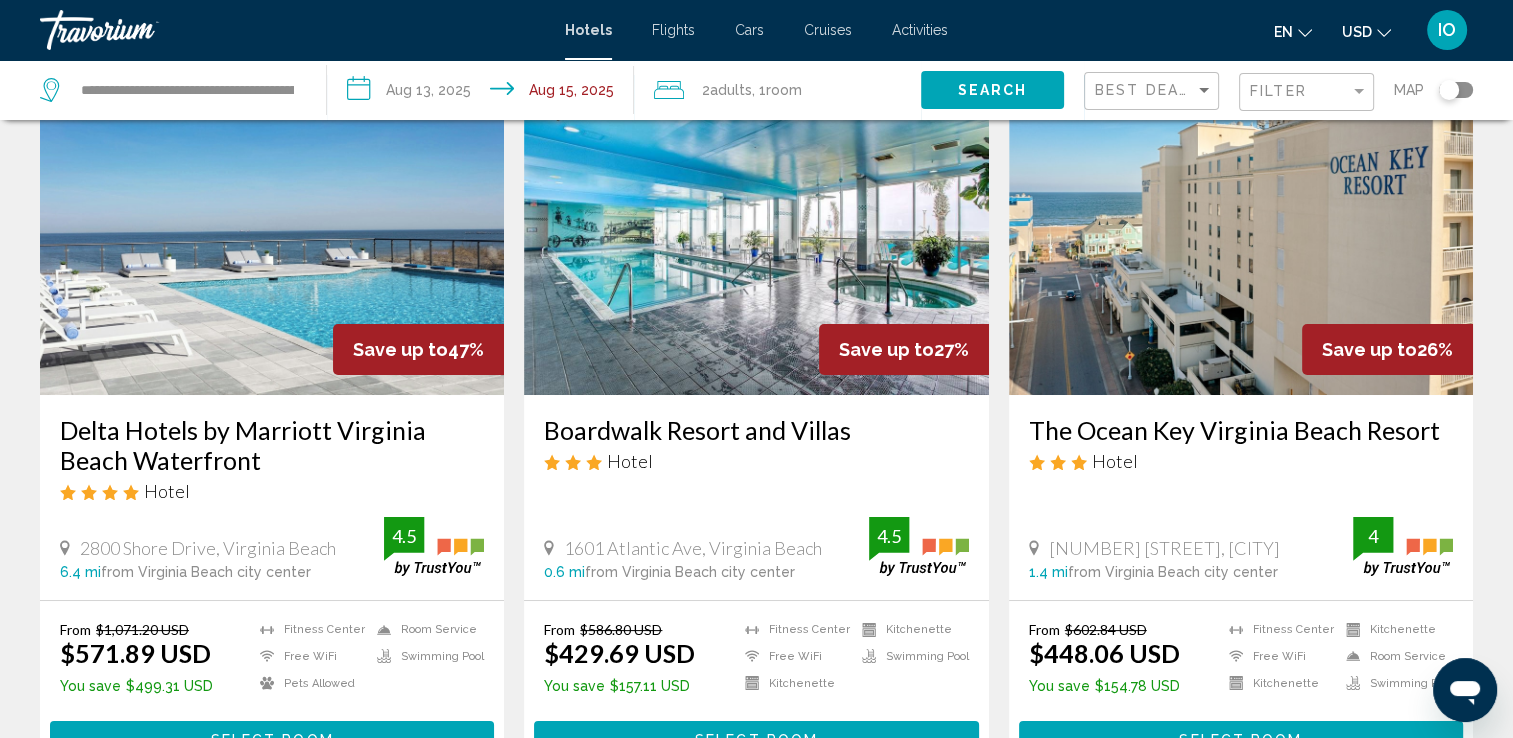 scroll, scrollTop: 100, scrollLeft: 0, axis: vertical 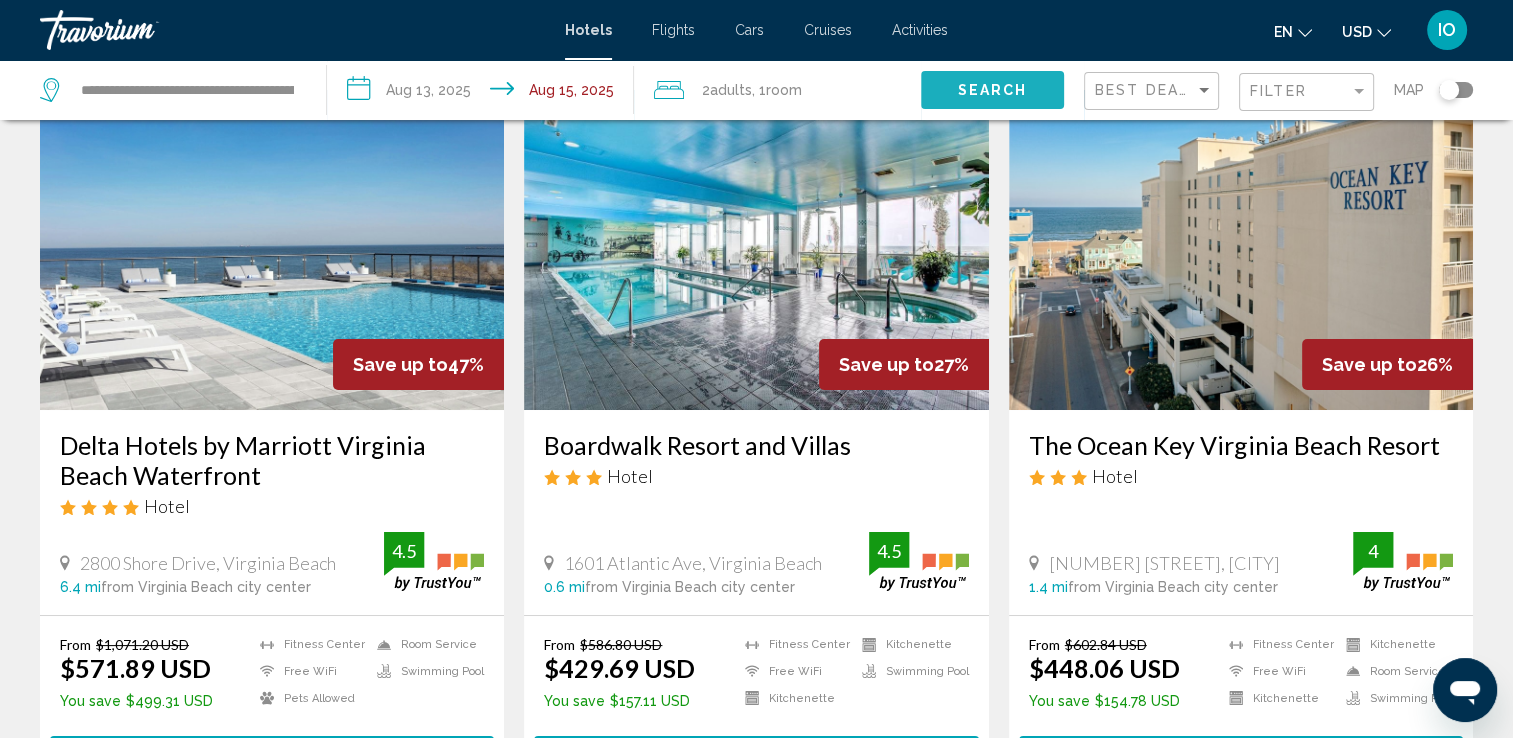 click on "Search" 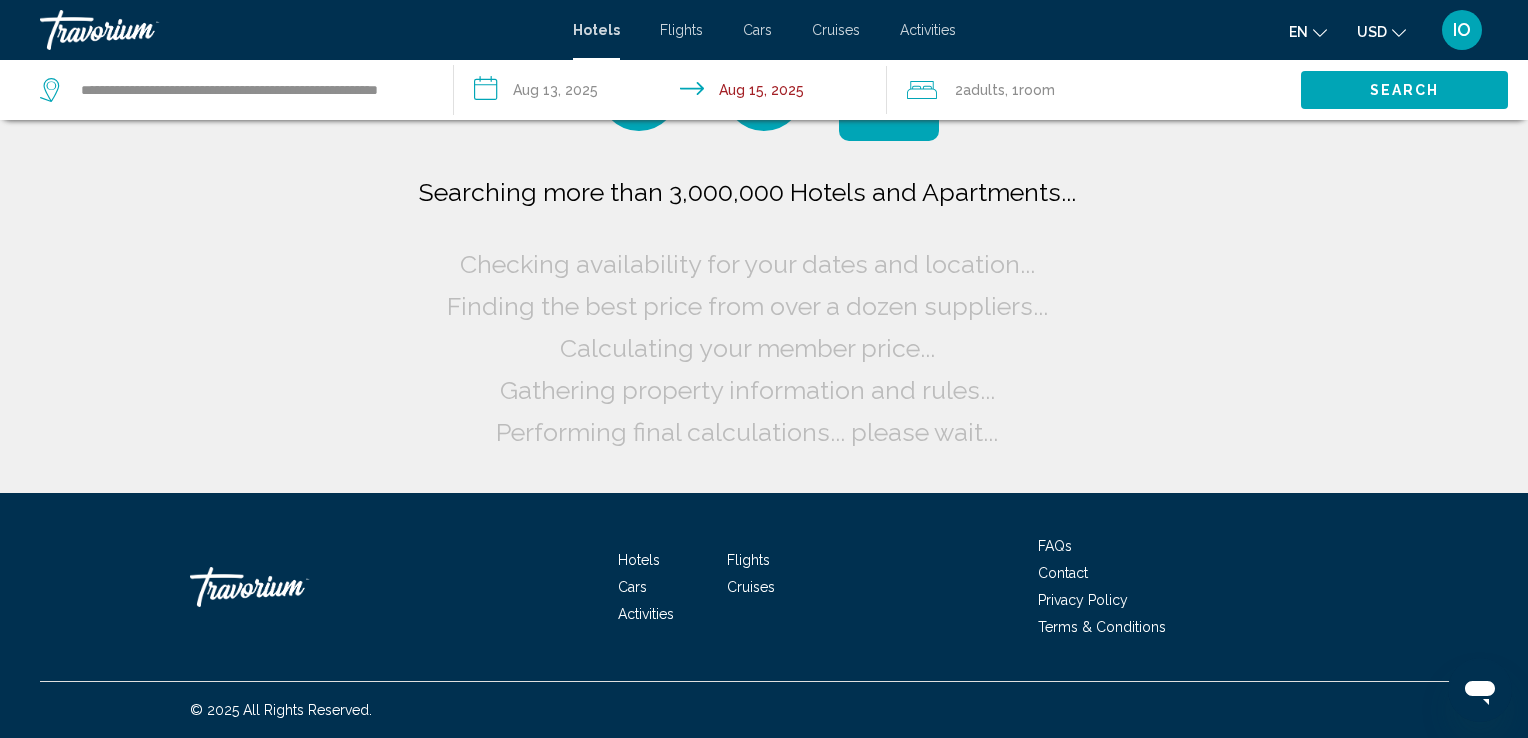 click on "**********" at bounding box center [675, 93] 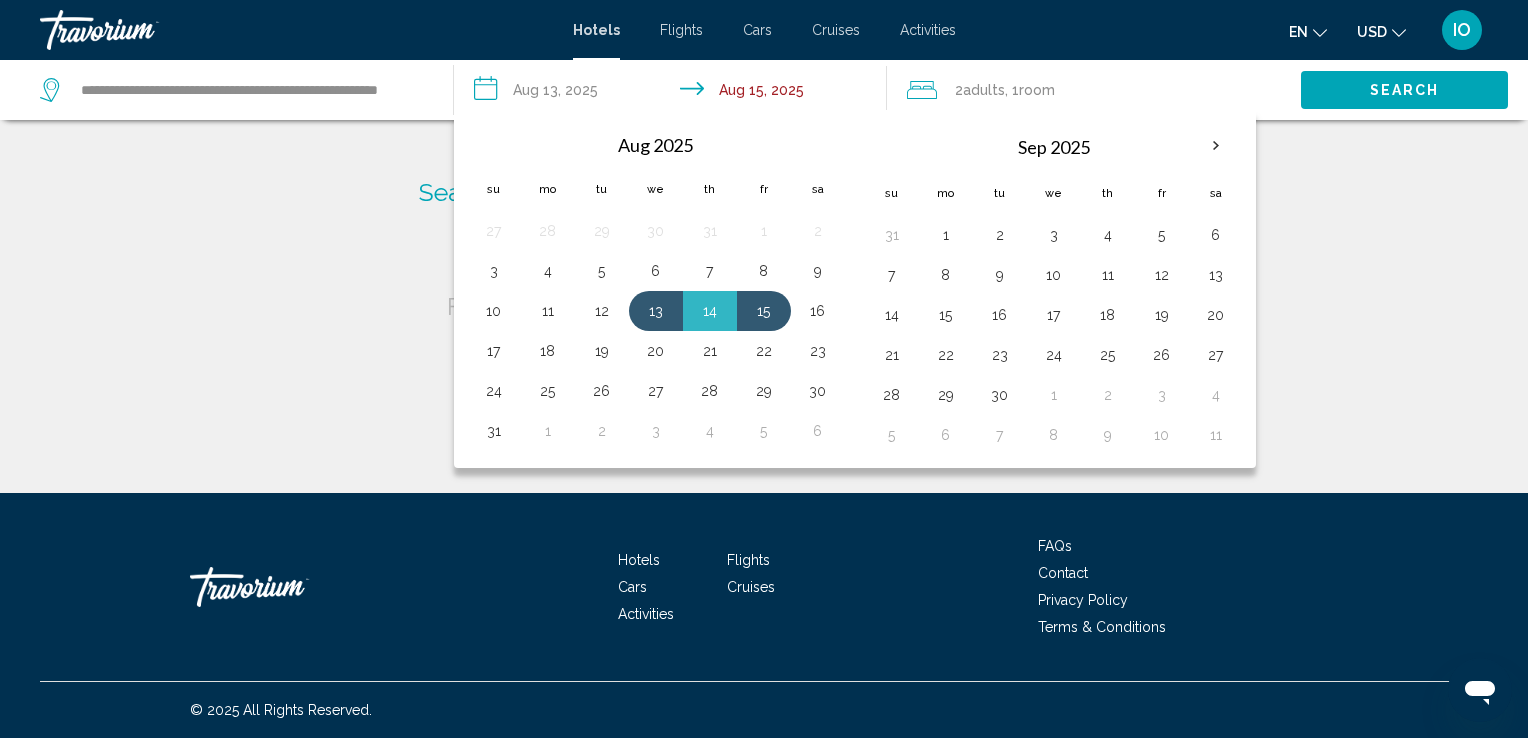 click on "14" at bounding box center (710, 311) 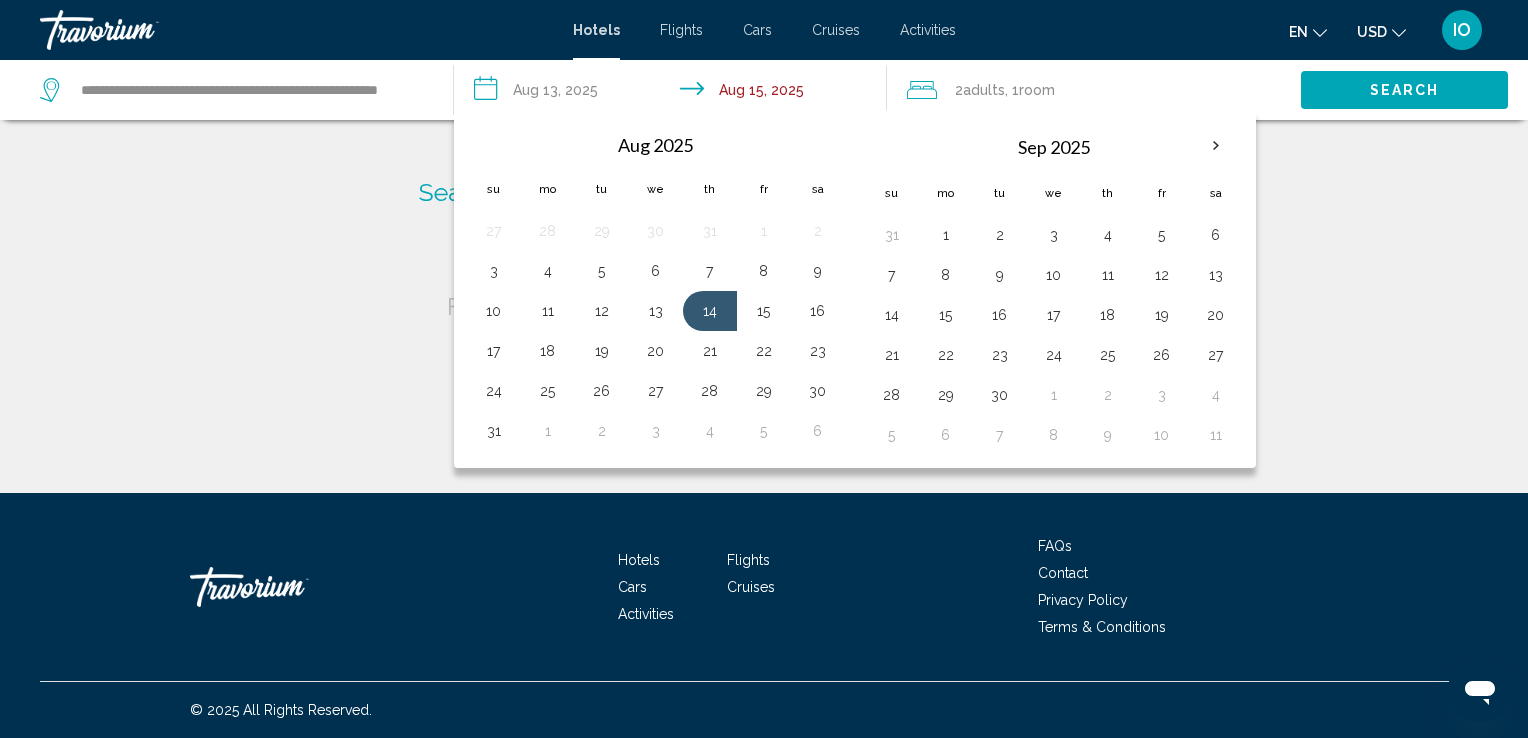 click on "14" at bounding box center (710, 311) 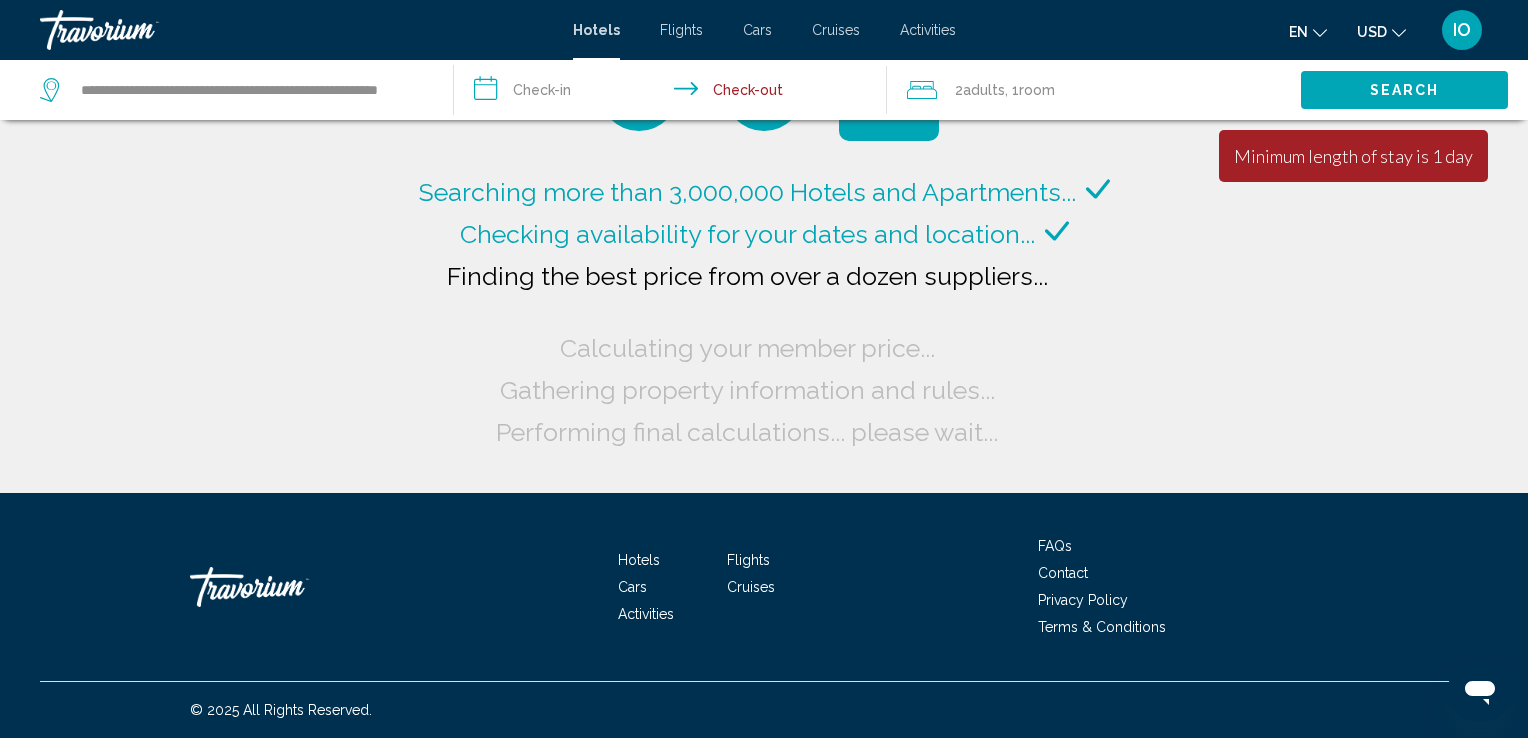 click on "**********" at bounding box center [675, 93] 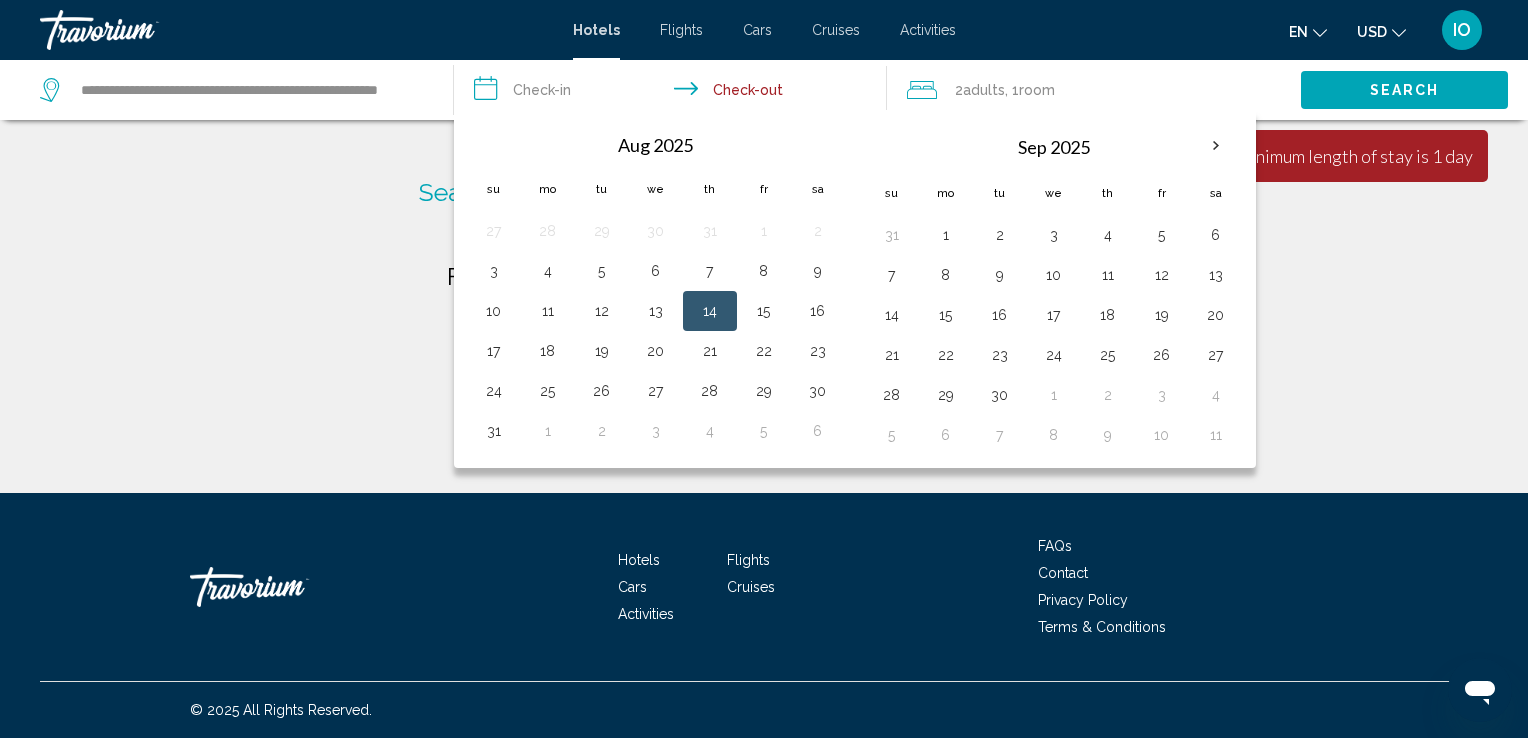 click on "14" at bounding box center [710, 311] 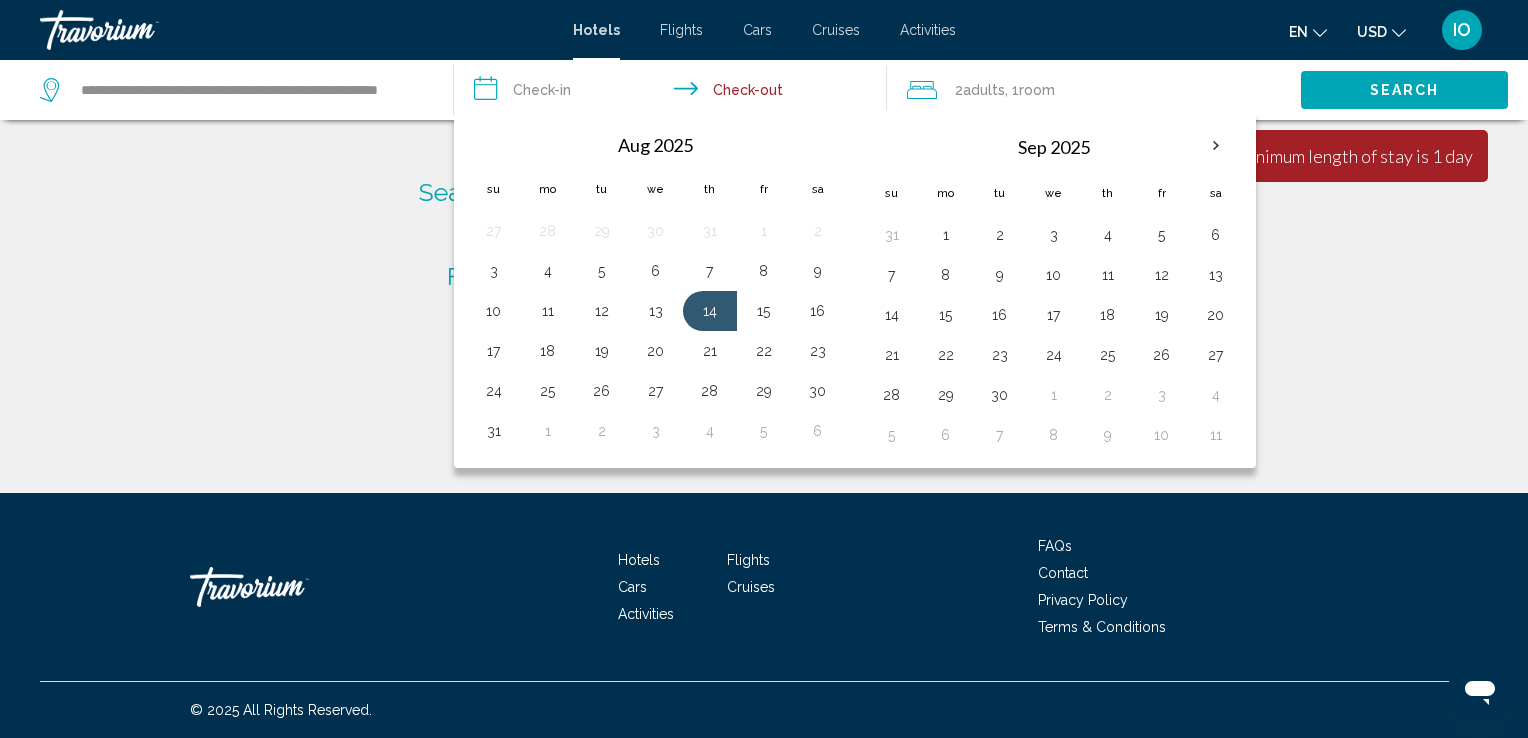 click on "**********" at bounding box center (675, 93) 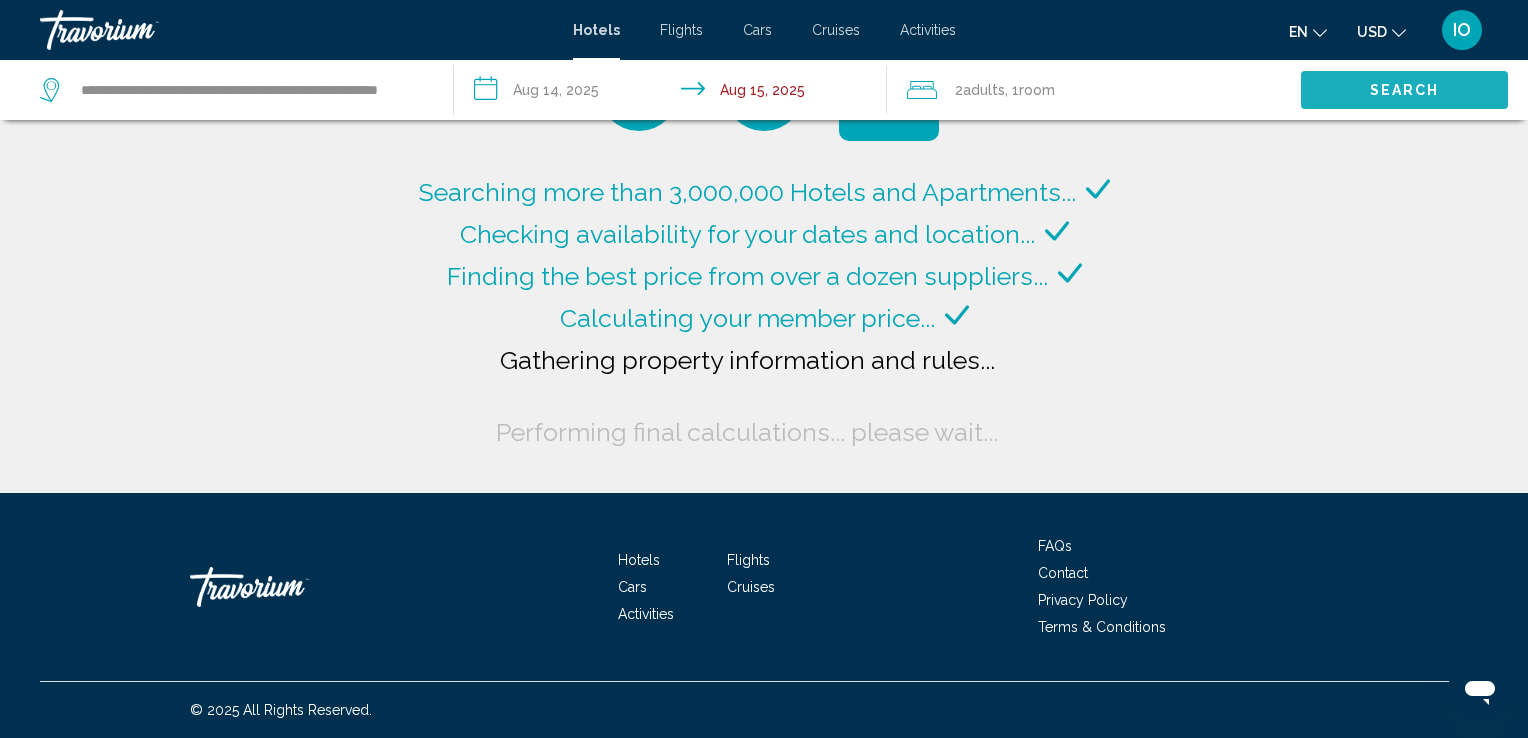 click on "Search" 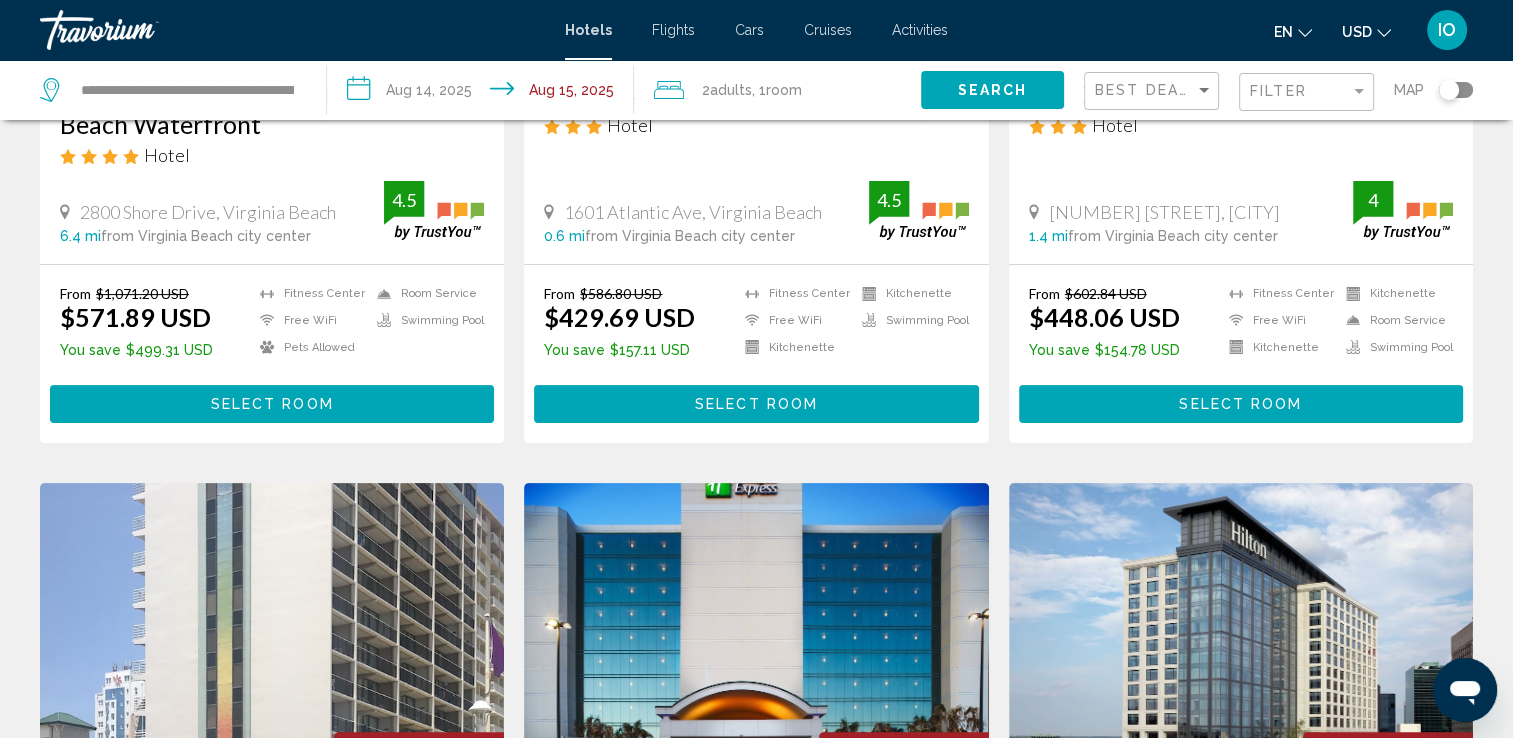 scroll, scrollTop: 500, scrollLeft: 0, axis: vertical 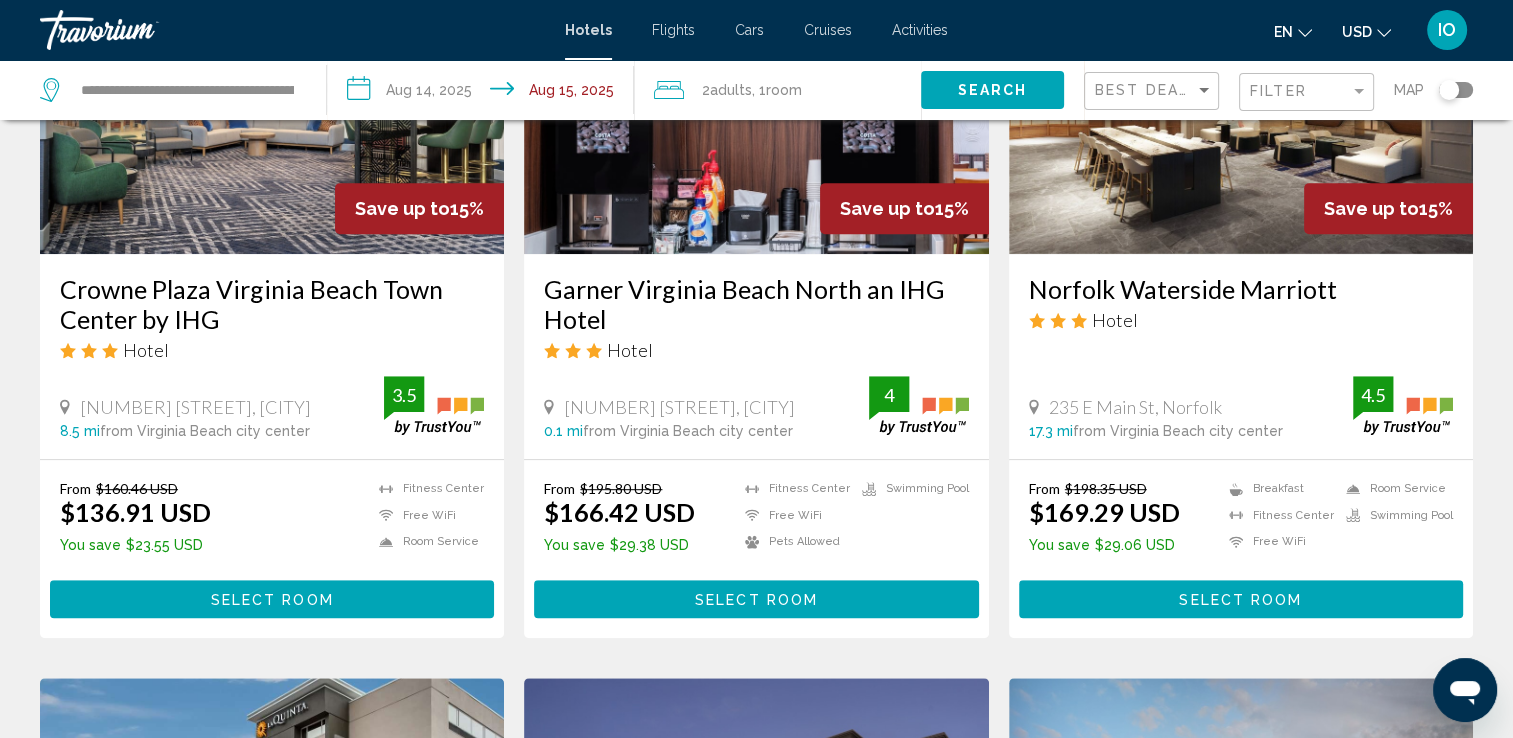 click on "Select Room" at bounding box center [1240, 600] 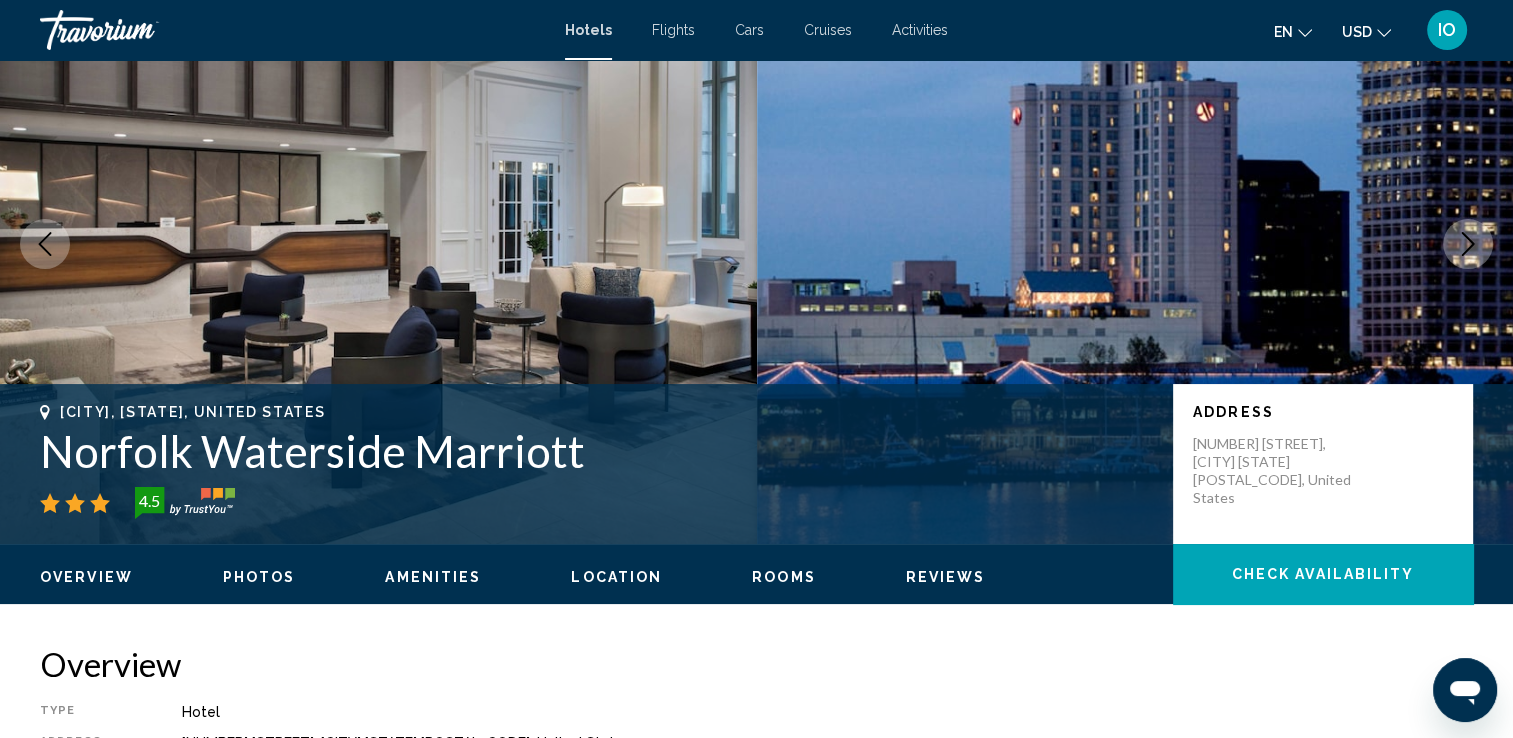 scroll, scrollTop: 0, scrollLeft: 0, axis: both 